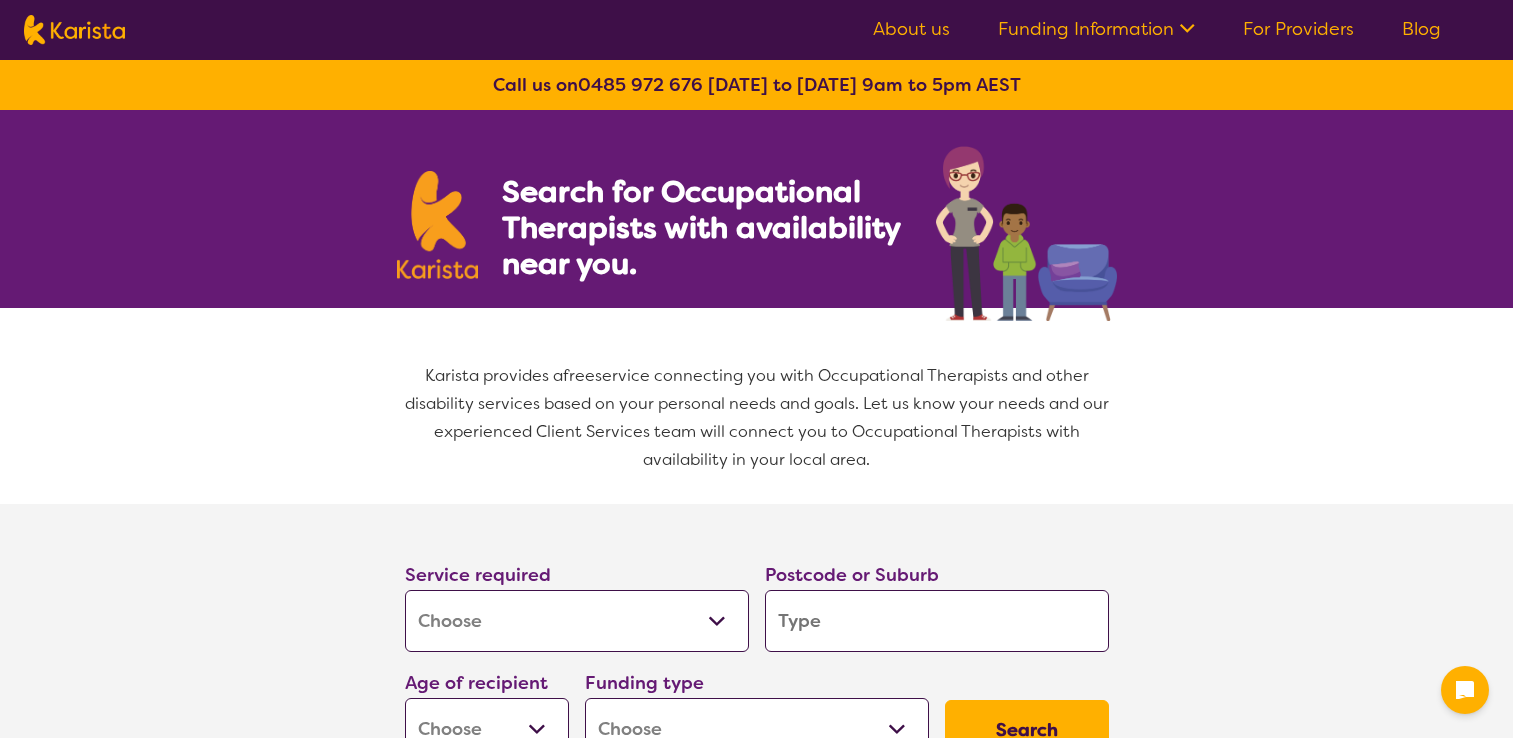 select on "[MEDICAL_DATA]" 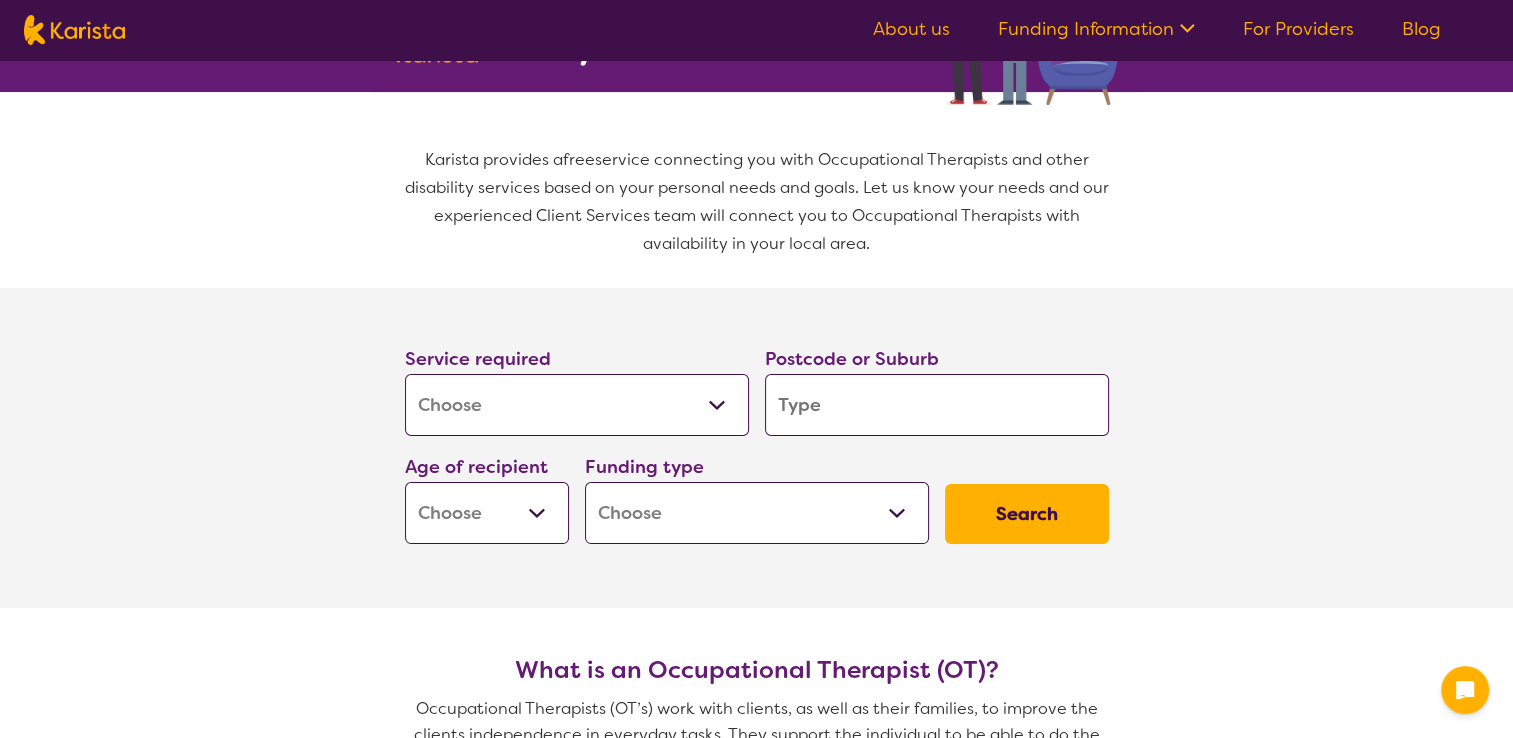 scroll, scrollTop: 300, scrollLeft: 0, axis: vertical 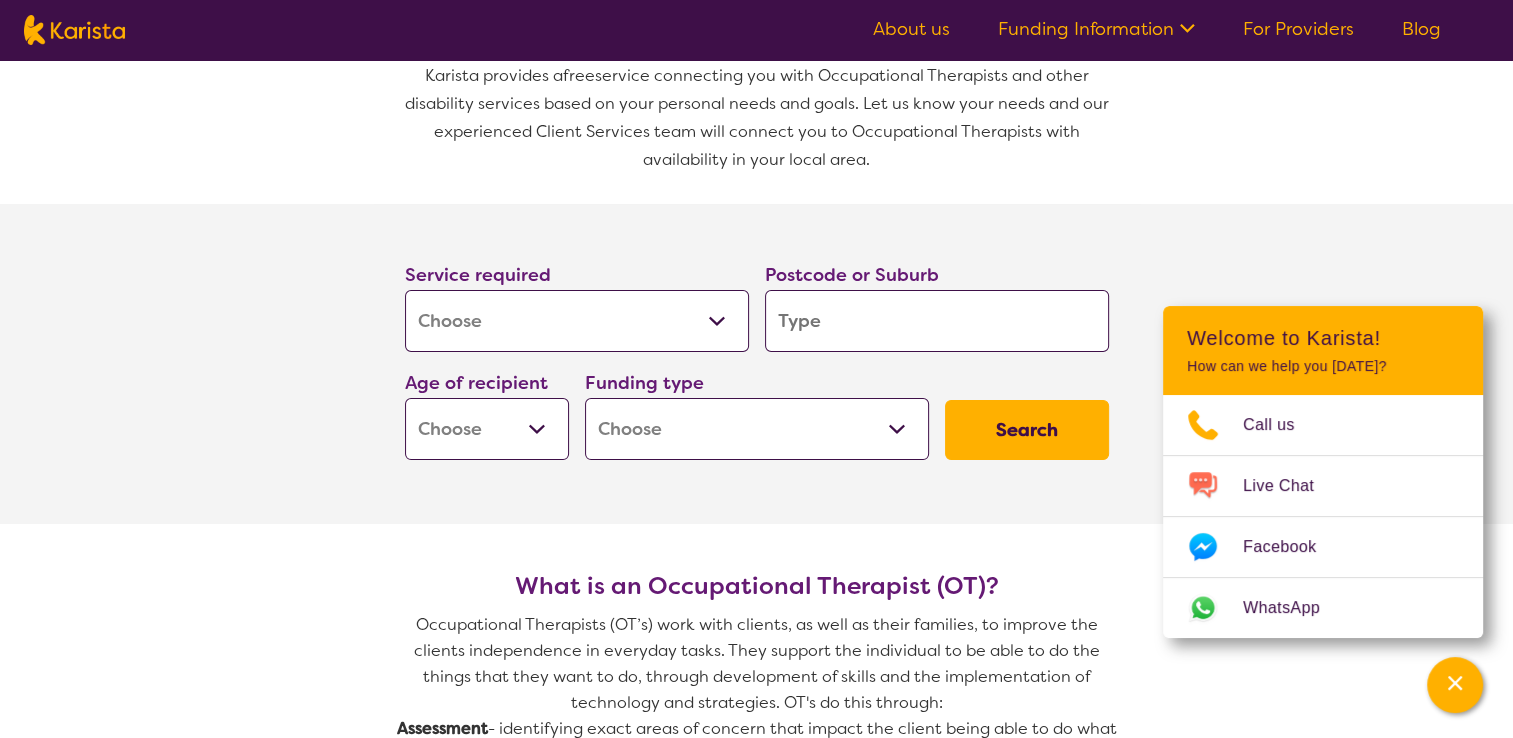 click at bounding box center (937, 321) 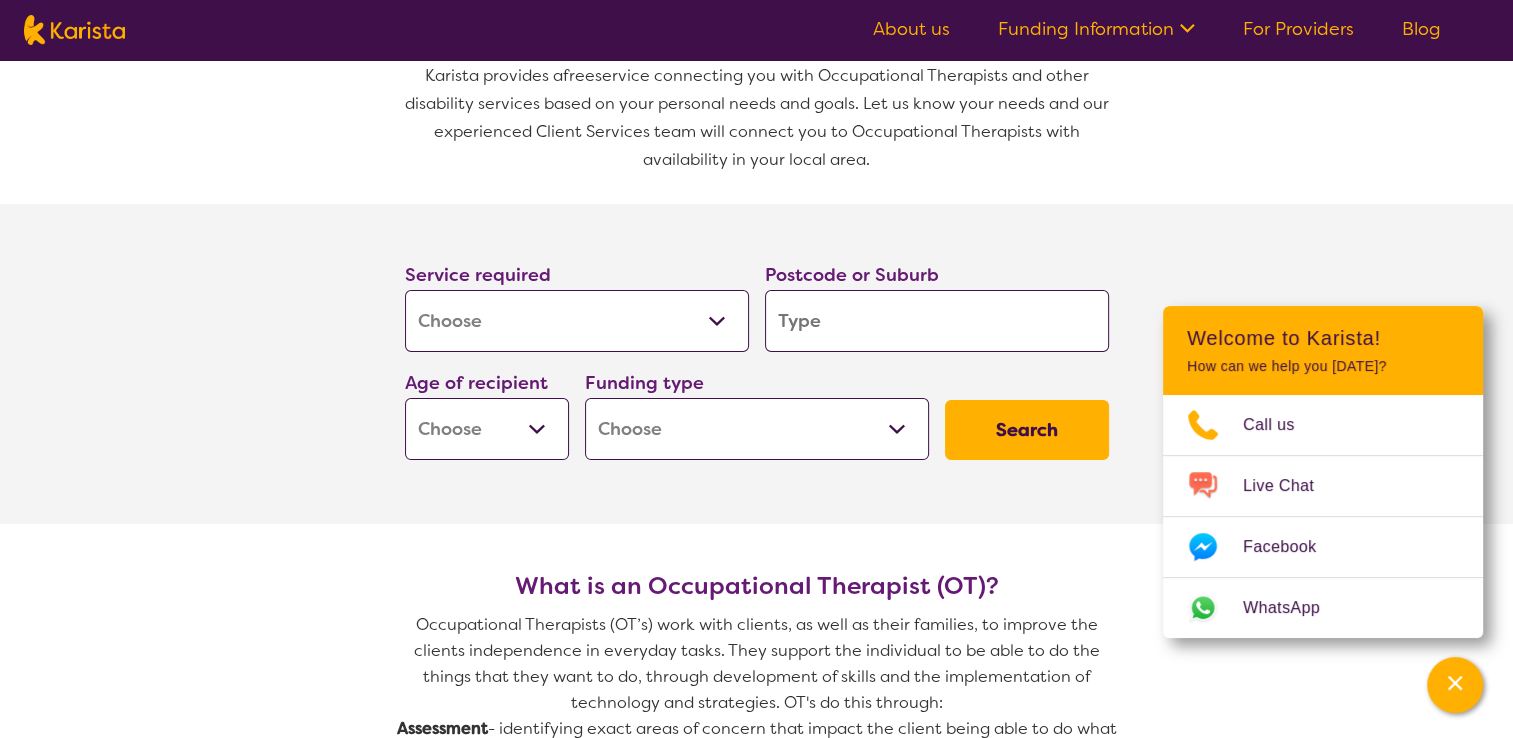 click at bounding box center (937, 321) 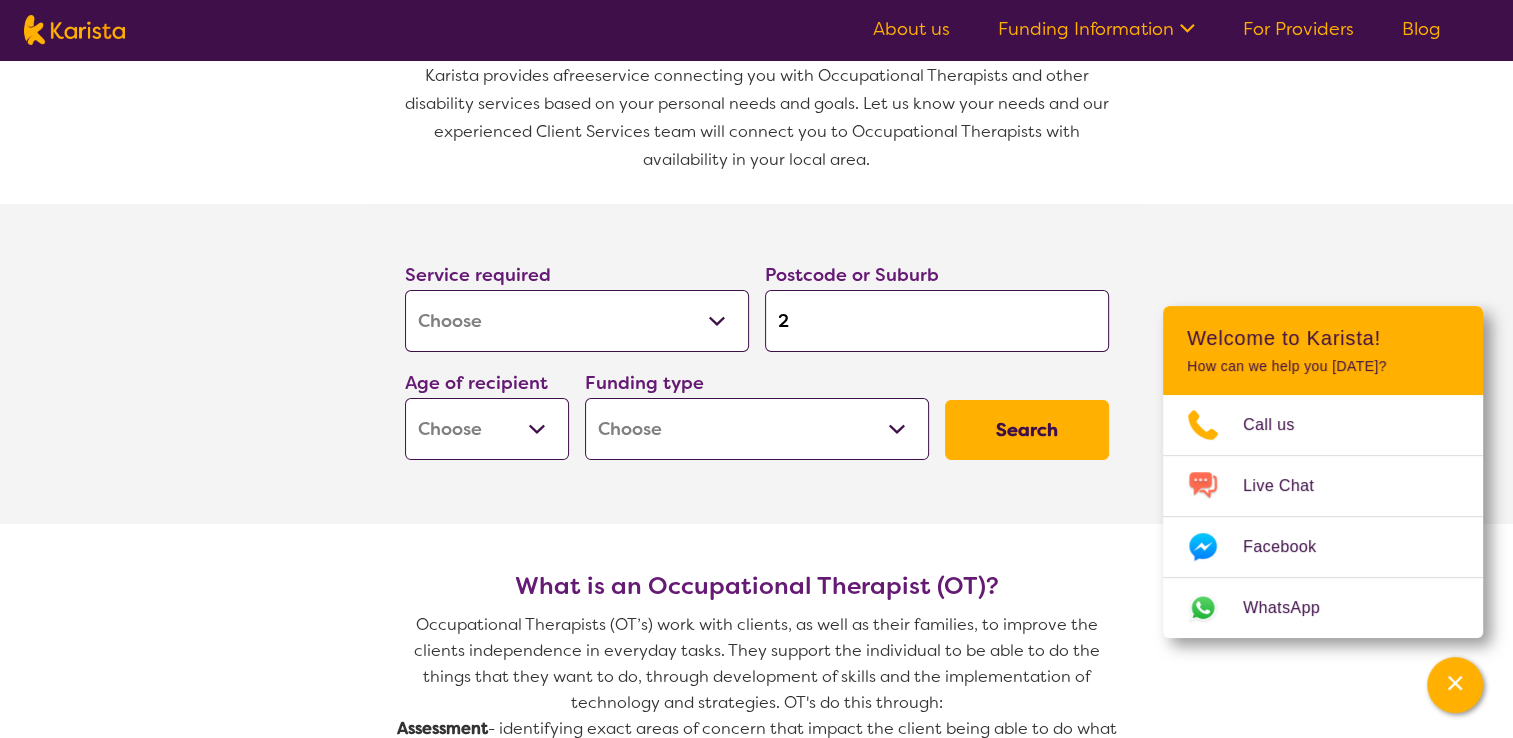 type on "20" 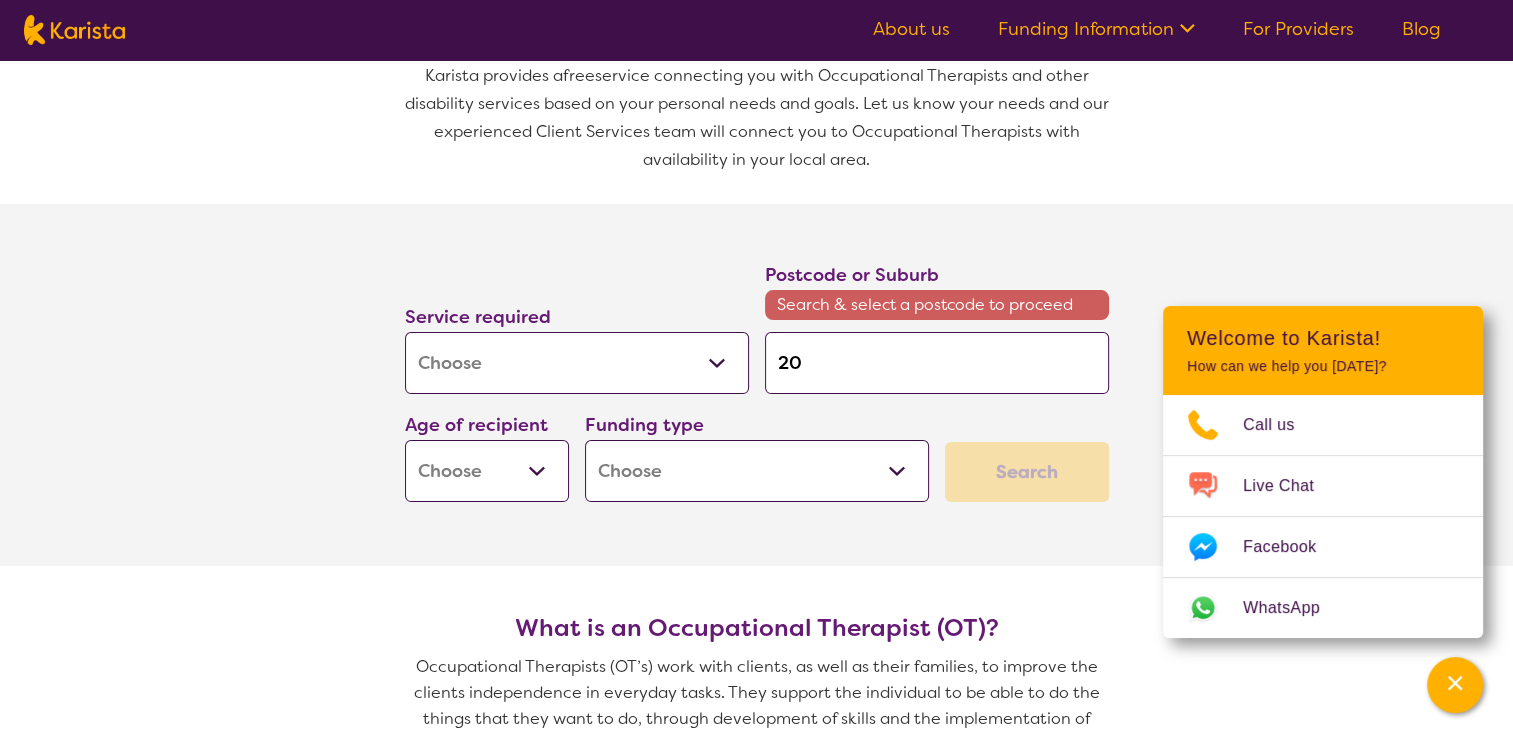 type on "204" 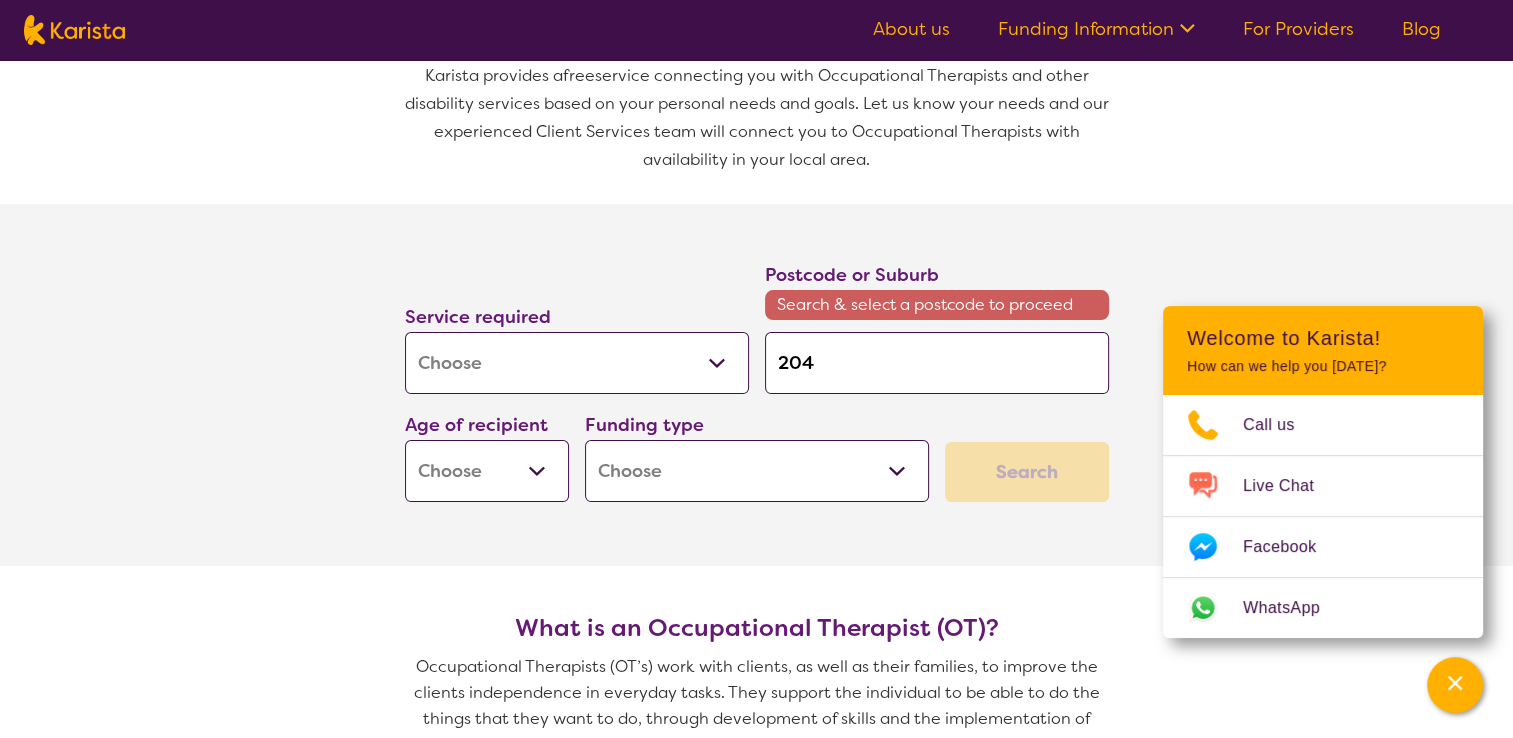 type on "2044" 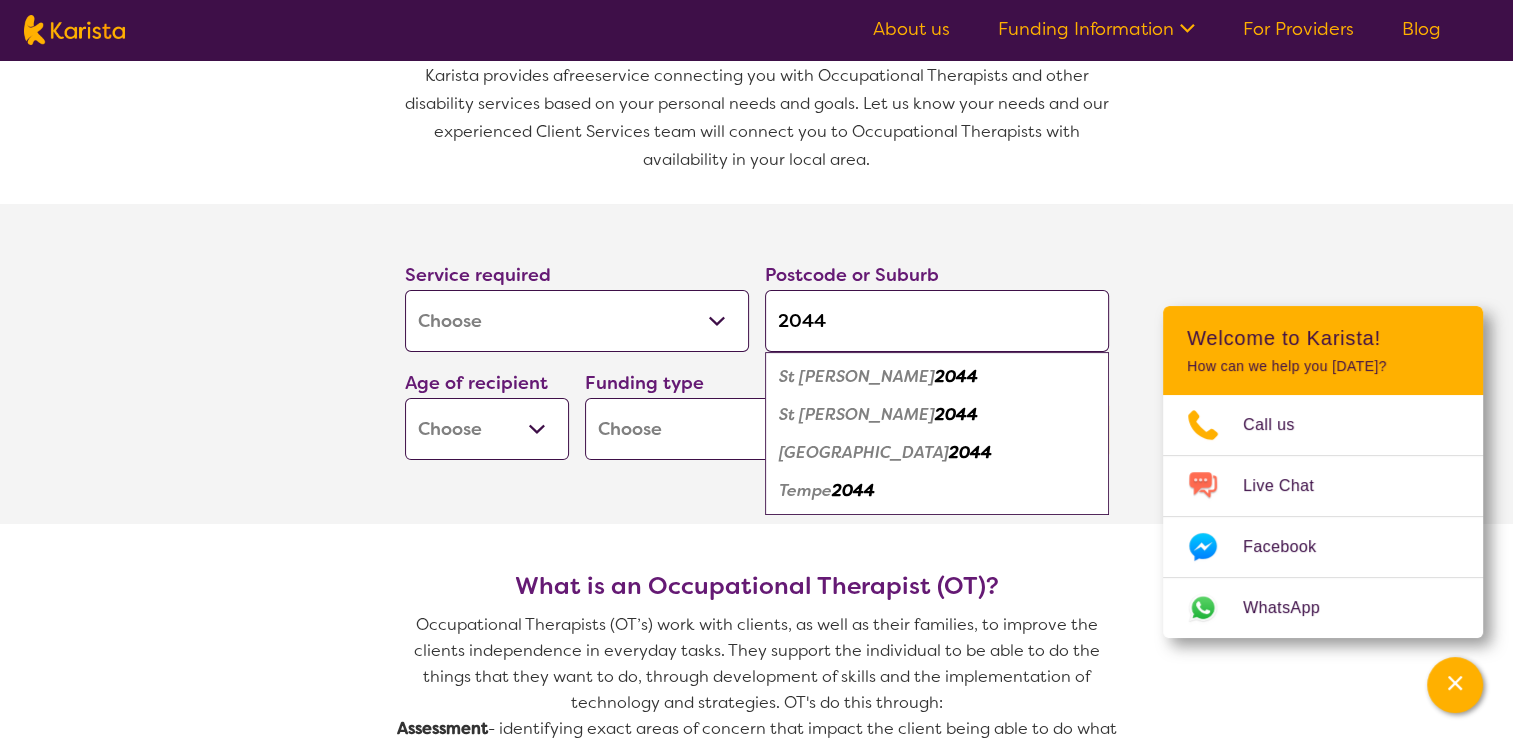 type on "2044" 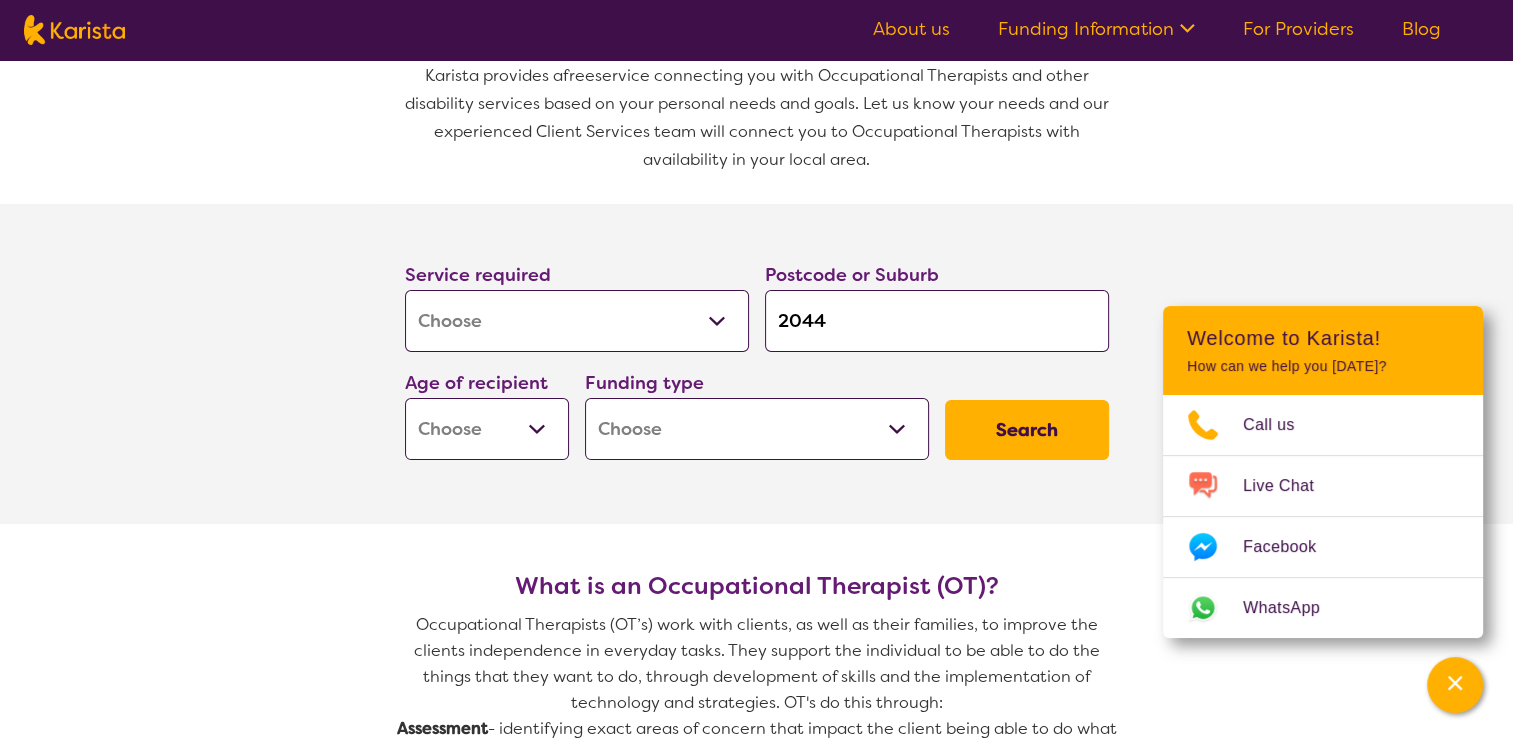 drag, startPoint x: 222, startPoint y: 379, endPoint x: 318, endPoint y: 292, distance: 129.55693 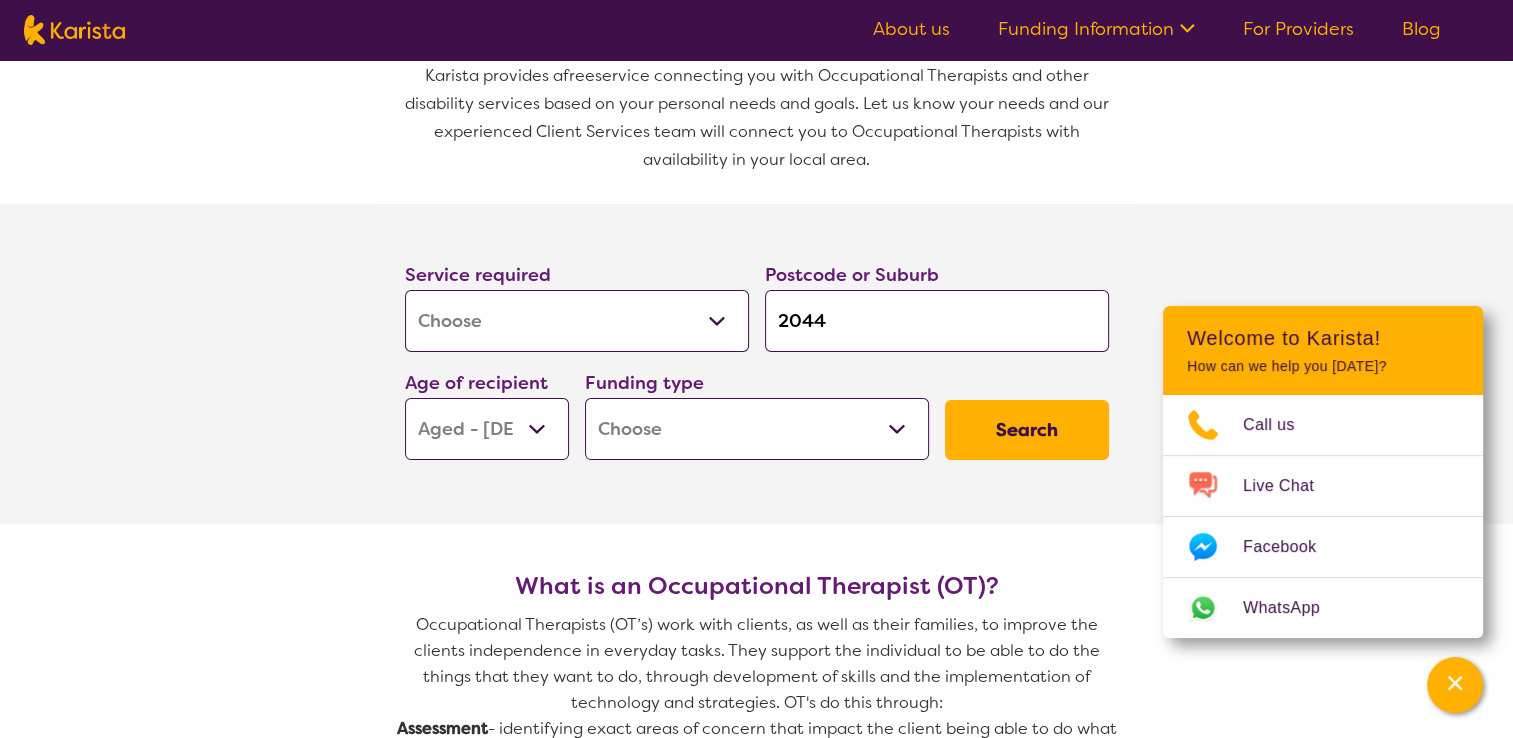 click on "Early Childhood - 0 to 9 Child - 10 to 11 Adolescent - 12 to 17 Adult - 18 to 64 Aged - [DEMOGRAPHIC_DATA]+" at bounding box center (487, 429) 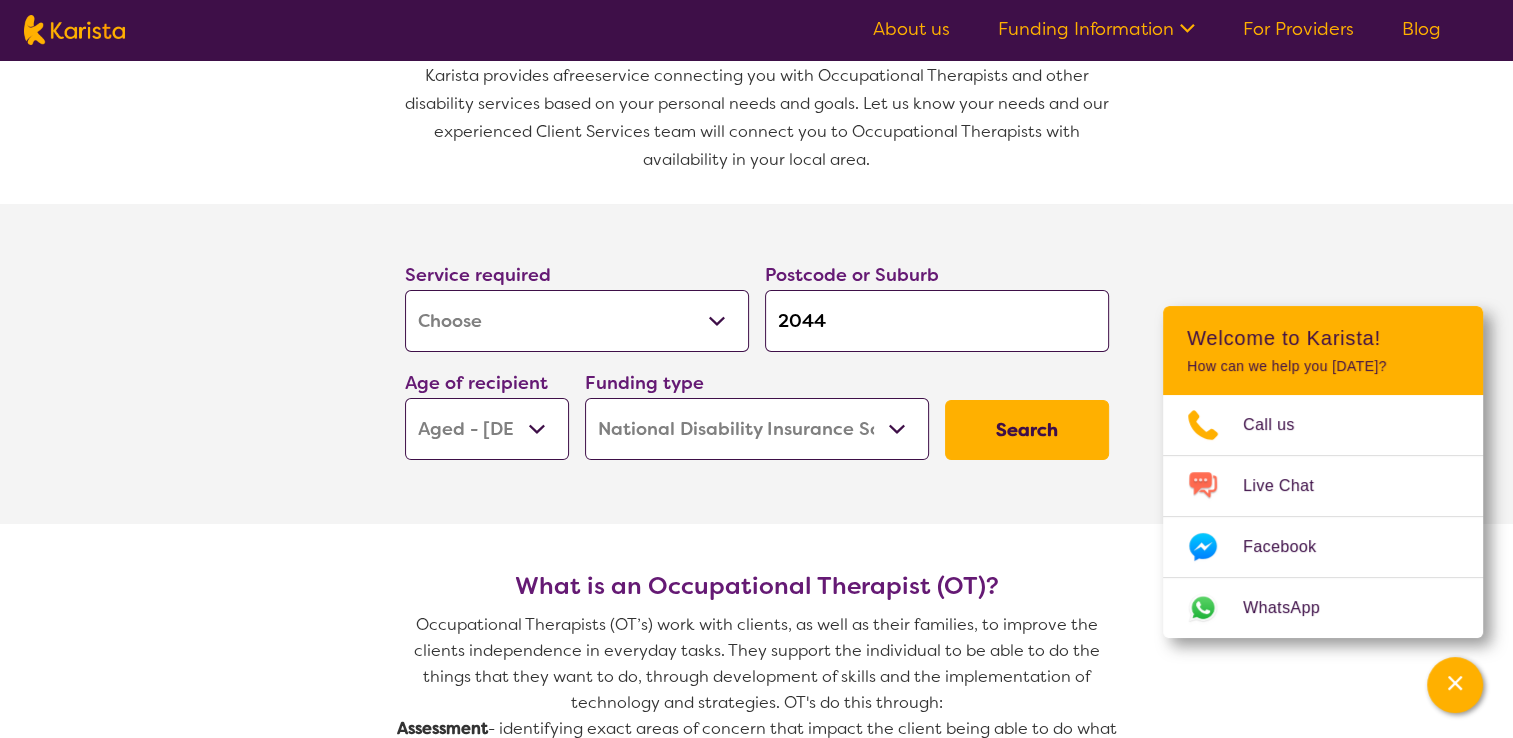 click on "Home Care Package (HCP) National Disability Insurance Scheme (NDIS) I don't know" at bounding box center (757, 429) 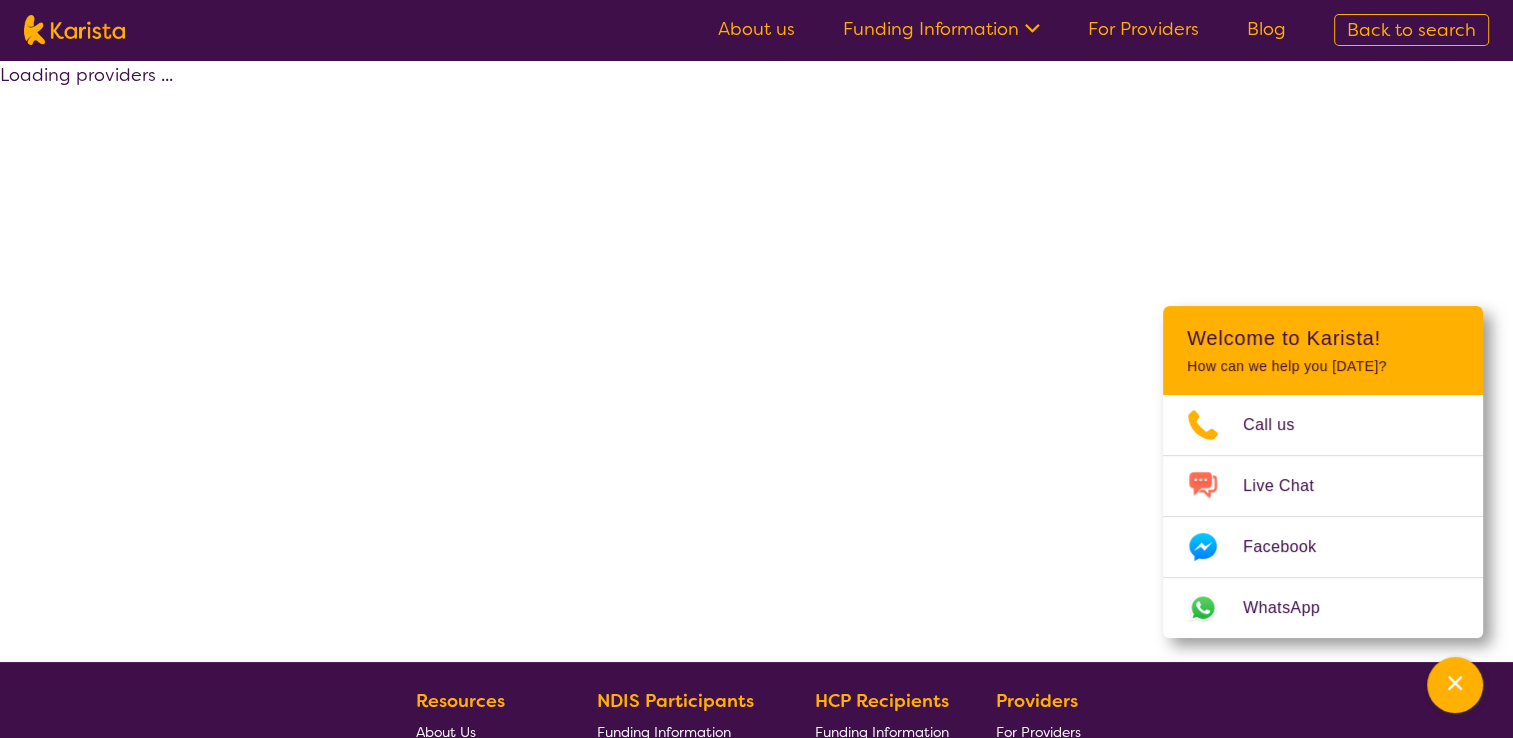 select on "by_score" 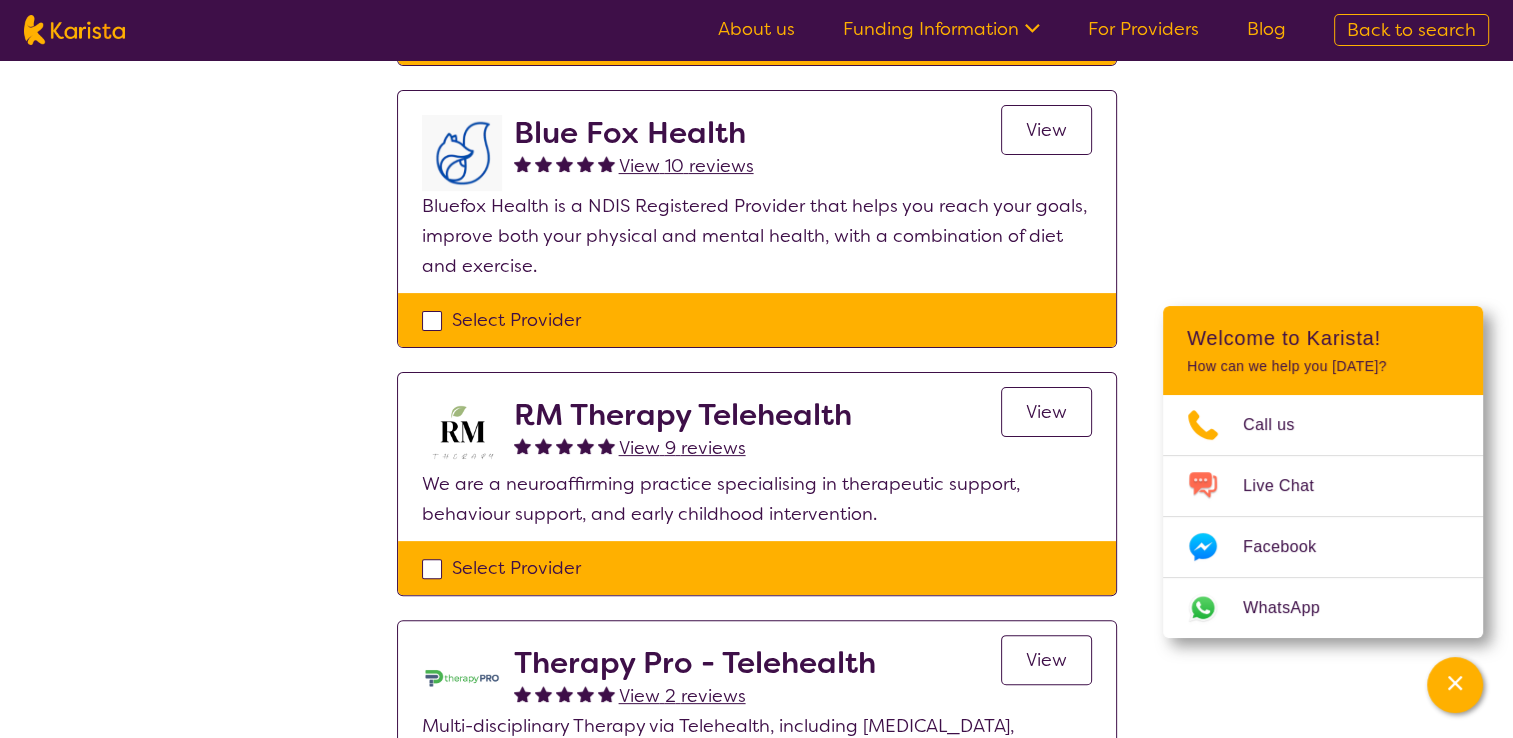 scroll, scrollTop: 0, scrollLeft: 0, axis: both 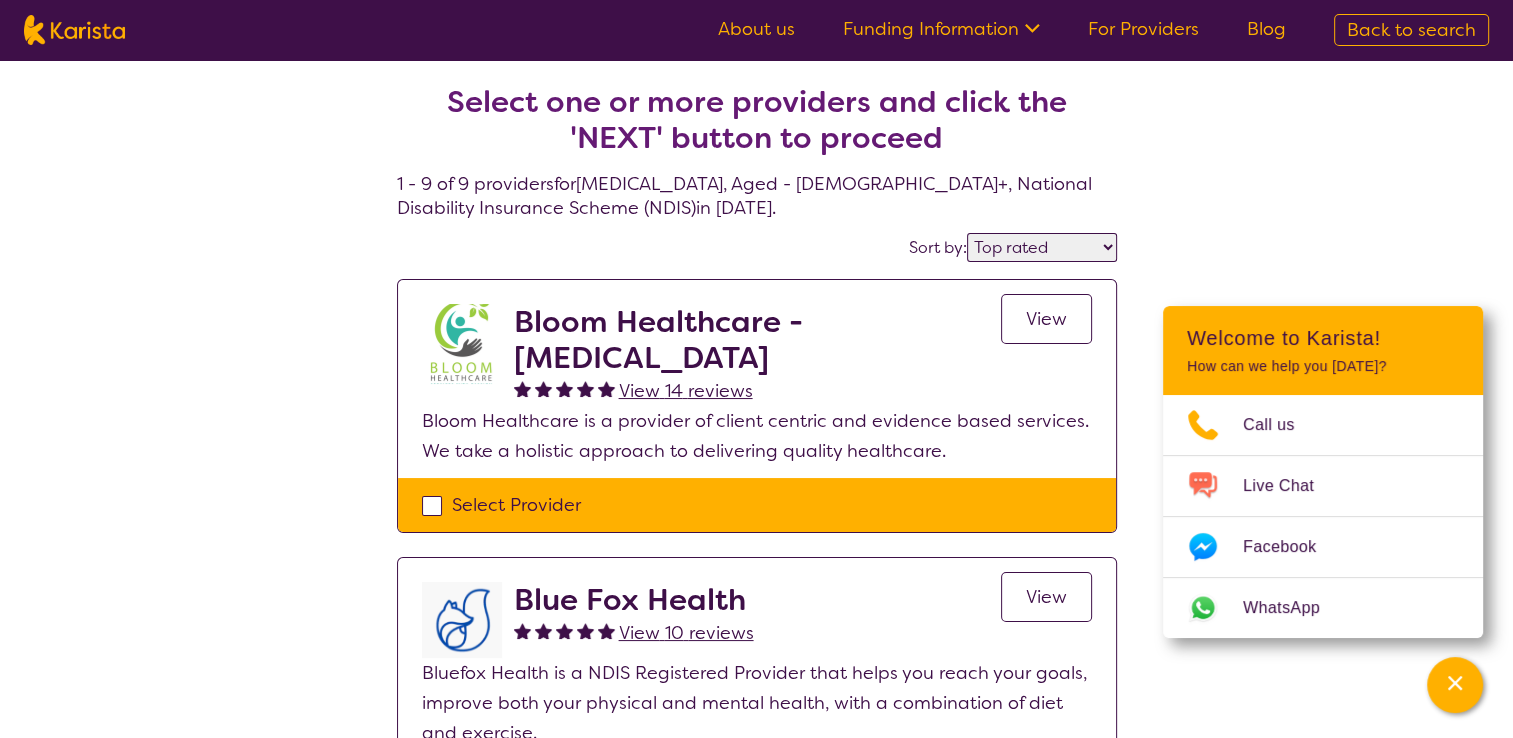 click on "View" at bounding box center (1046, 319) 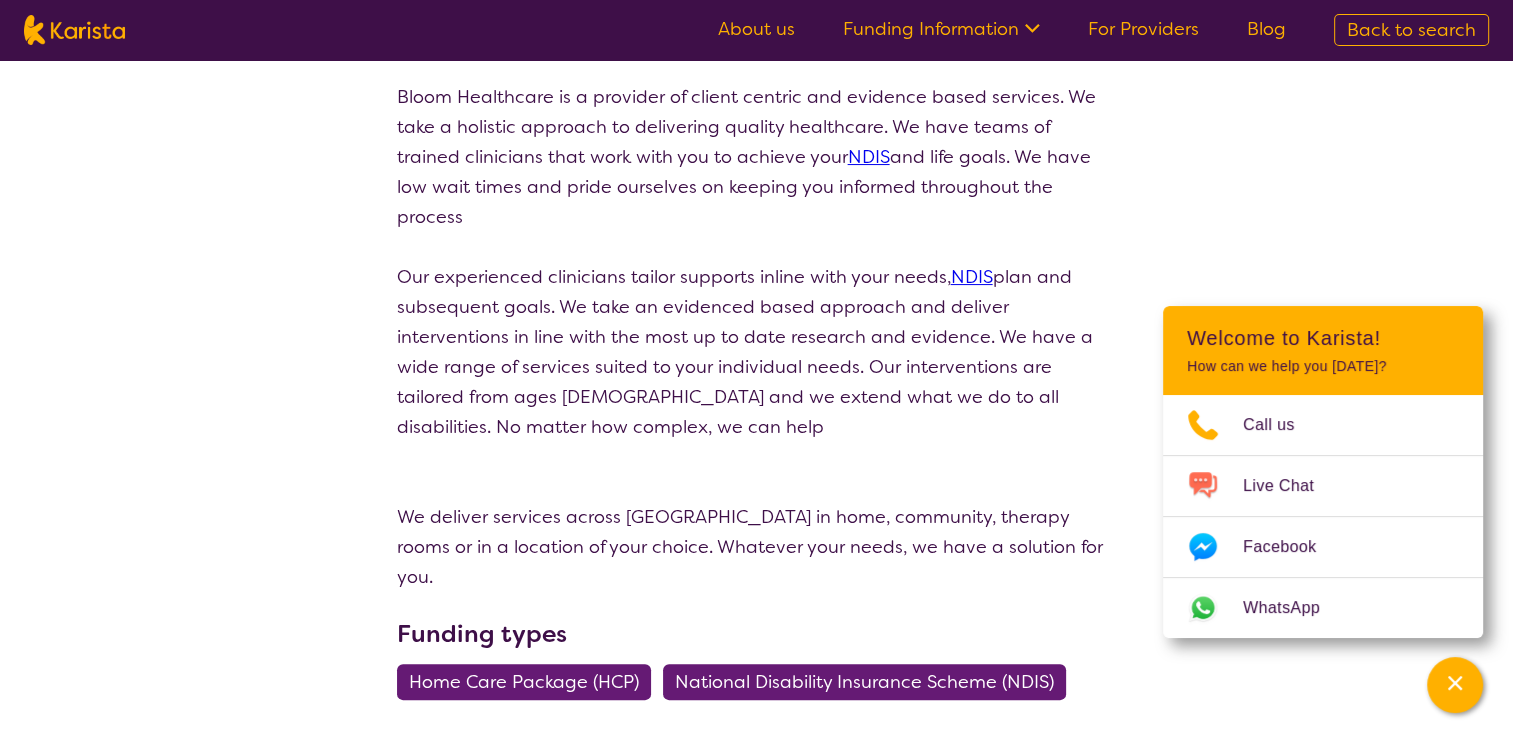 scroll, scrollTop: 0, scrollLeft: 0, axis: both 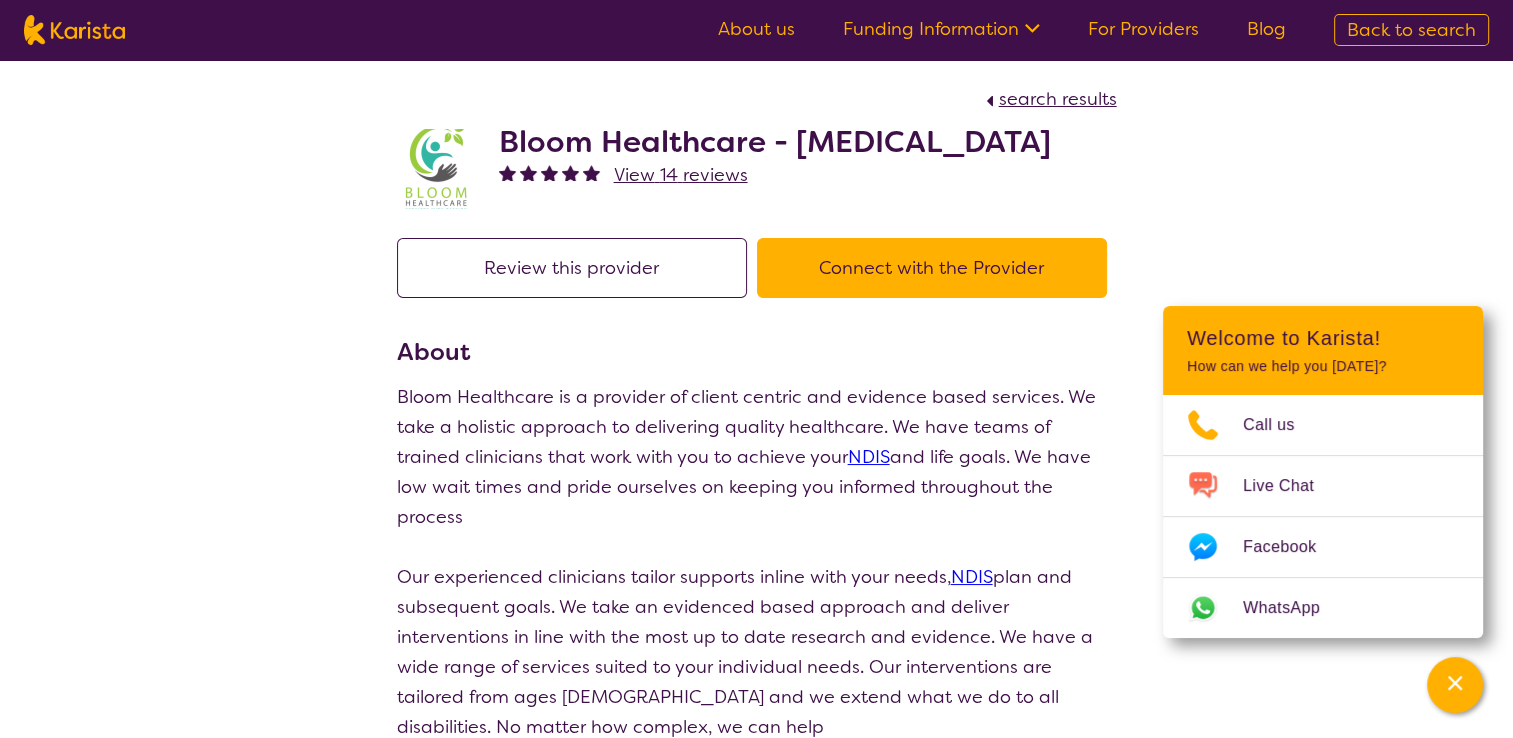 click on "Connect with the Provider" at bounding box center [932, 268] 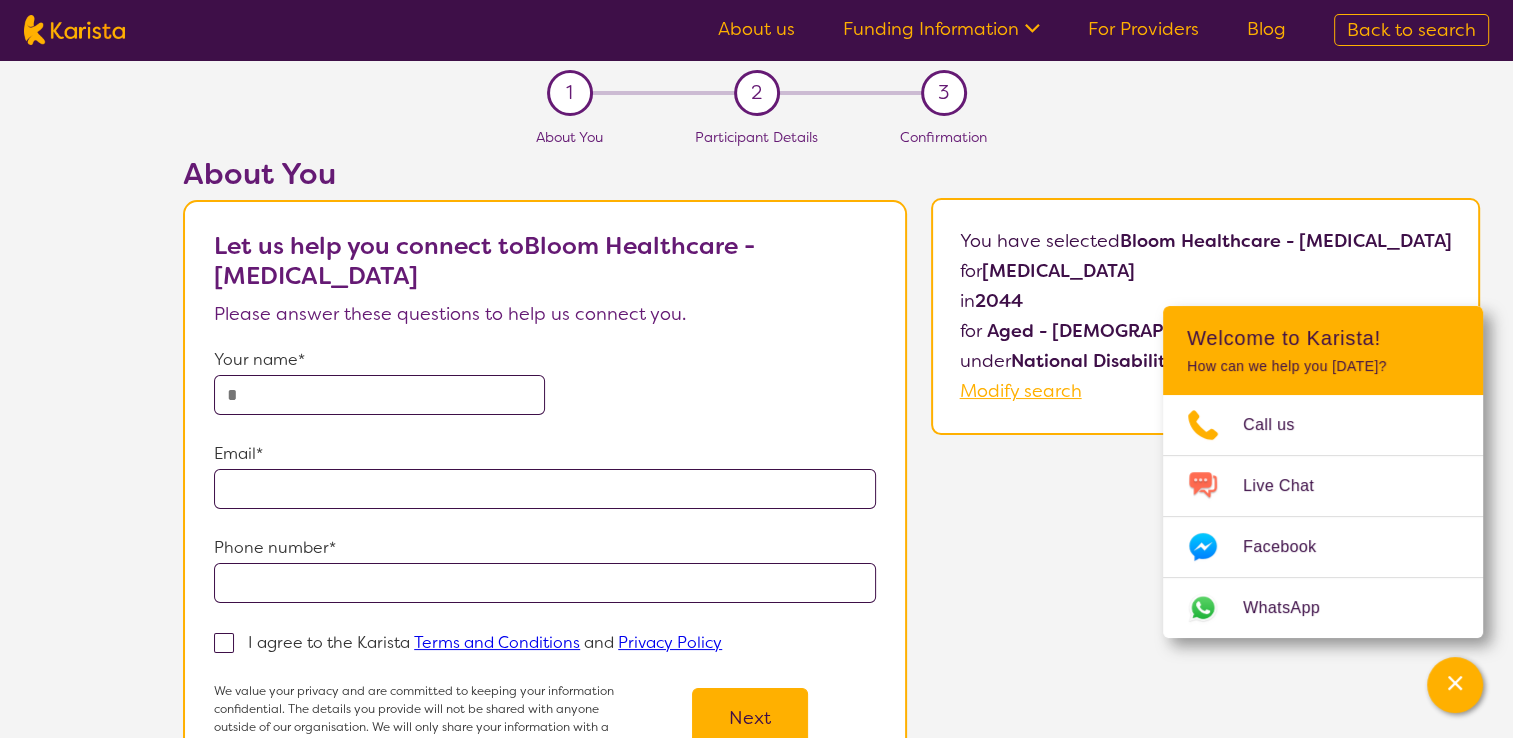 click at bounding box center (379, 395) 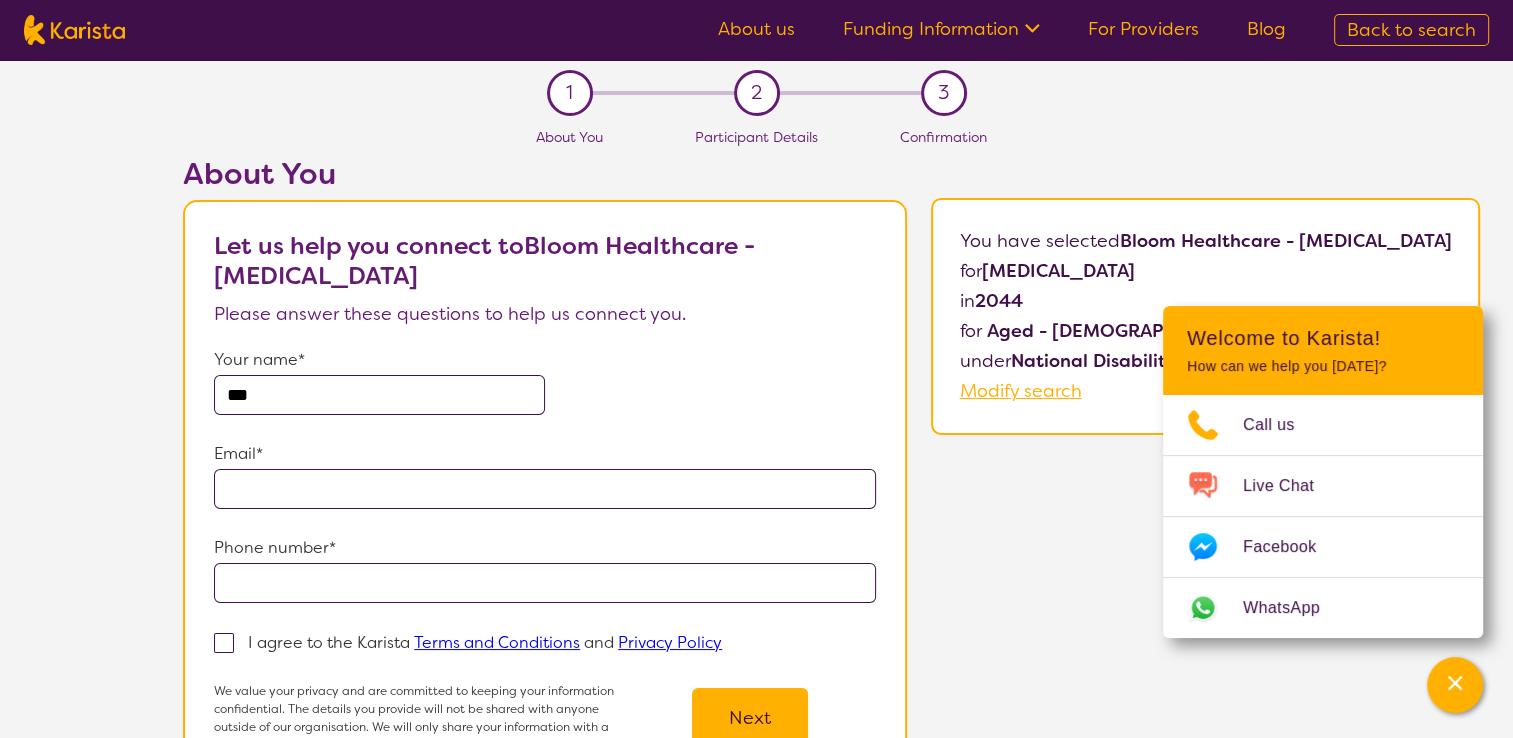 type on "**********" 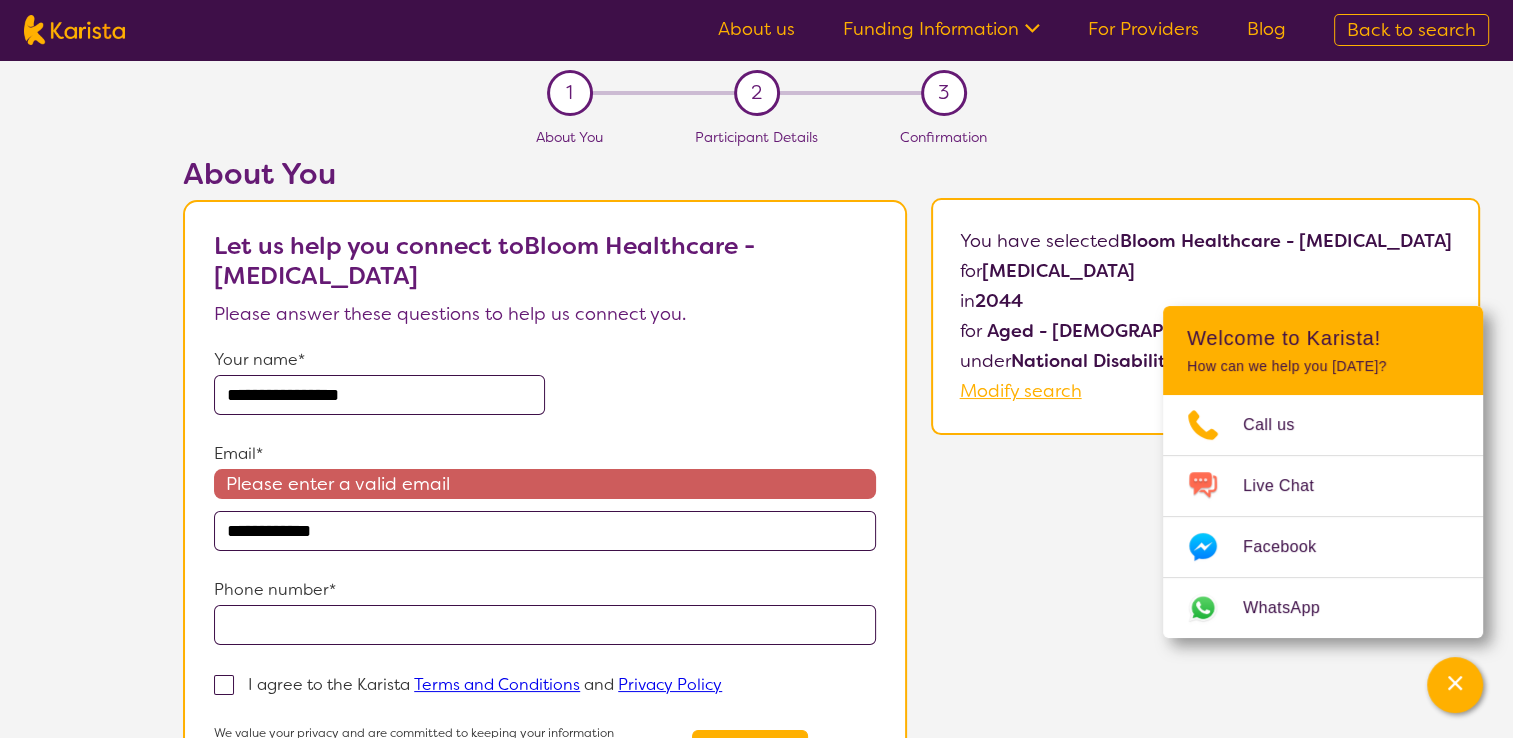 type on "**********" 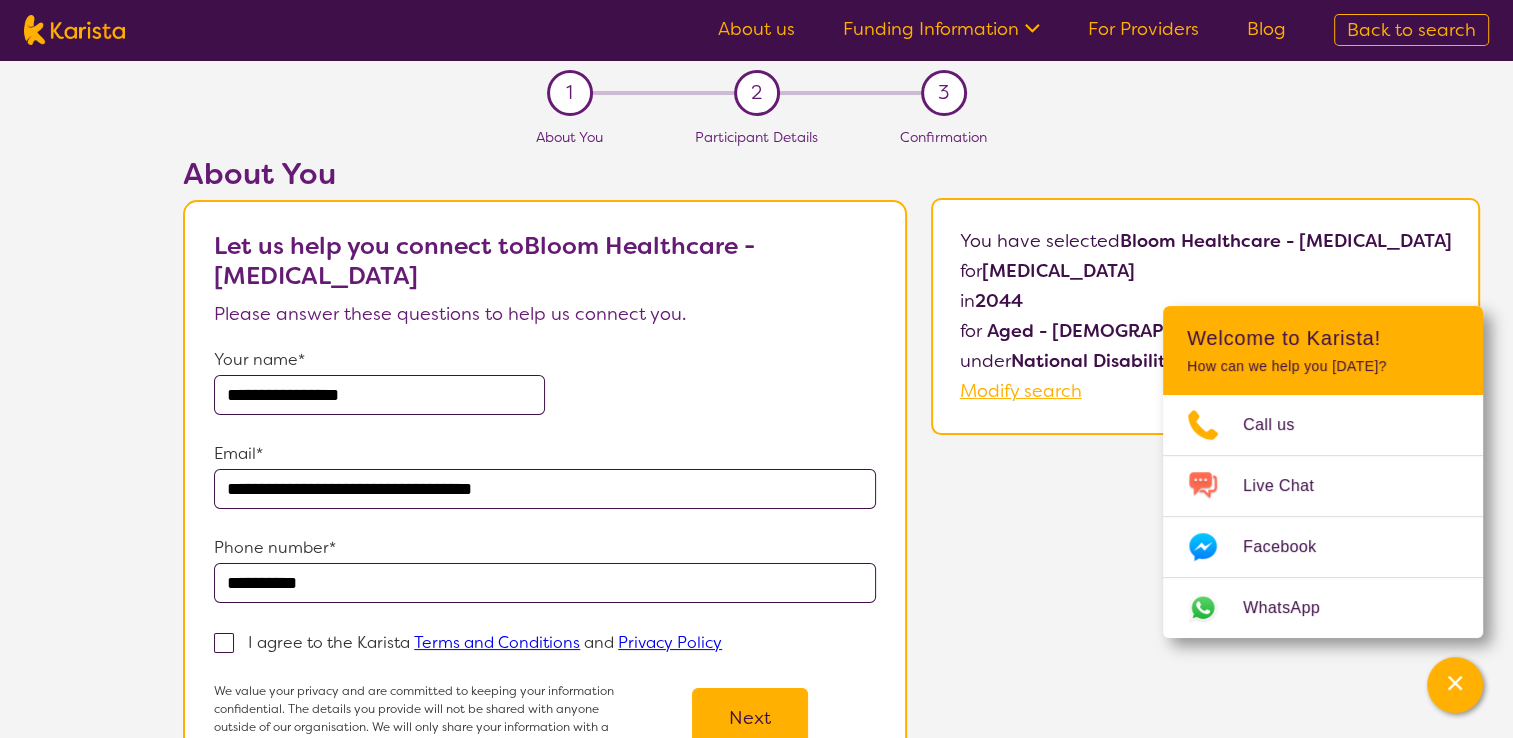 click on "**********" at bounding box center (545, 583) 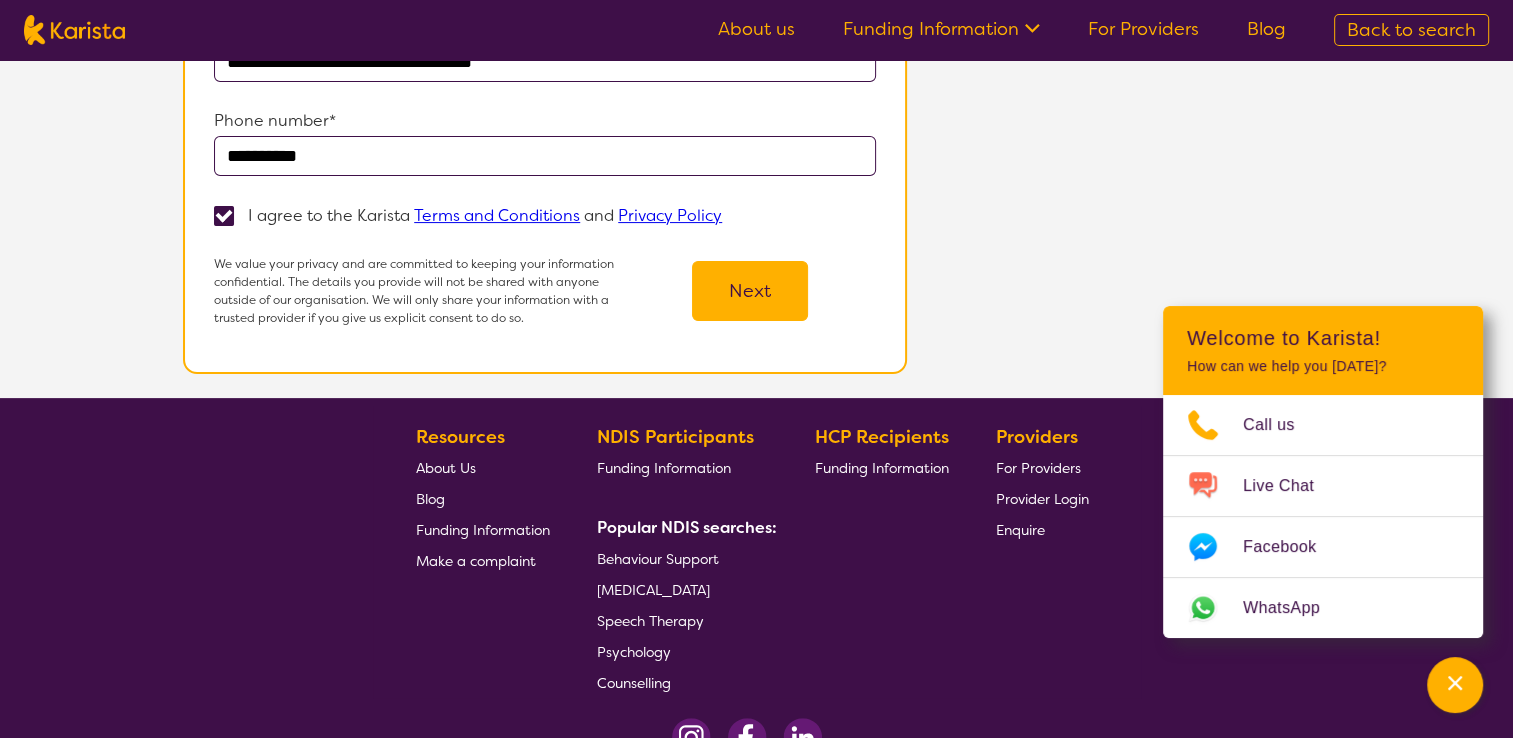 scroll, scrollTop: 68, scrollLeft: 0, axis: vertical 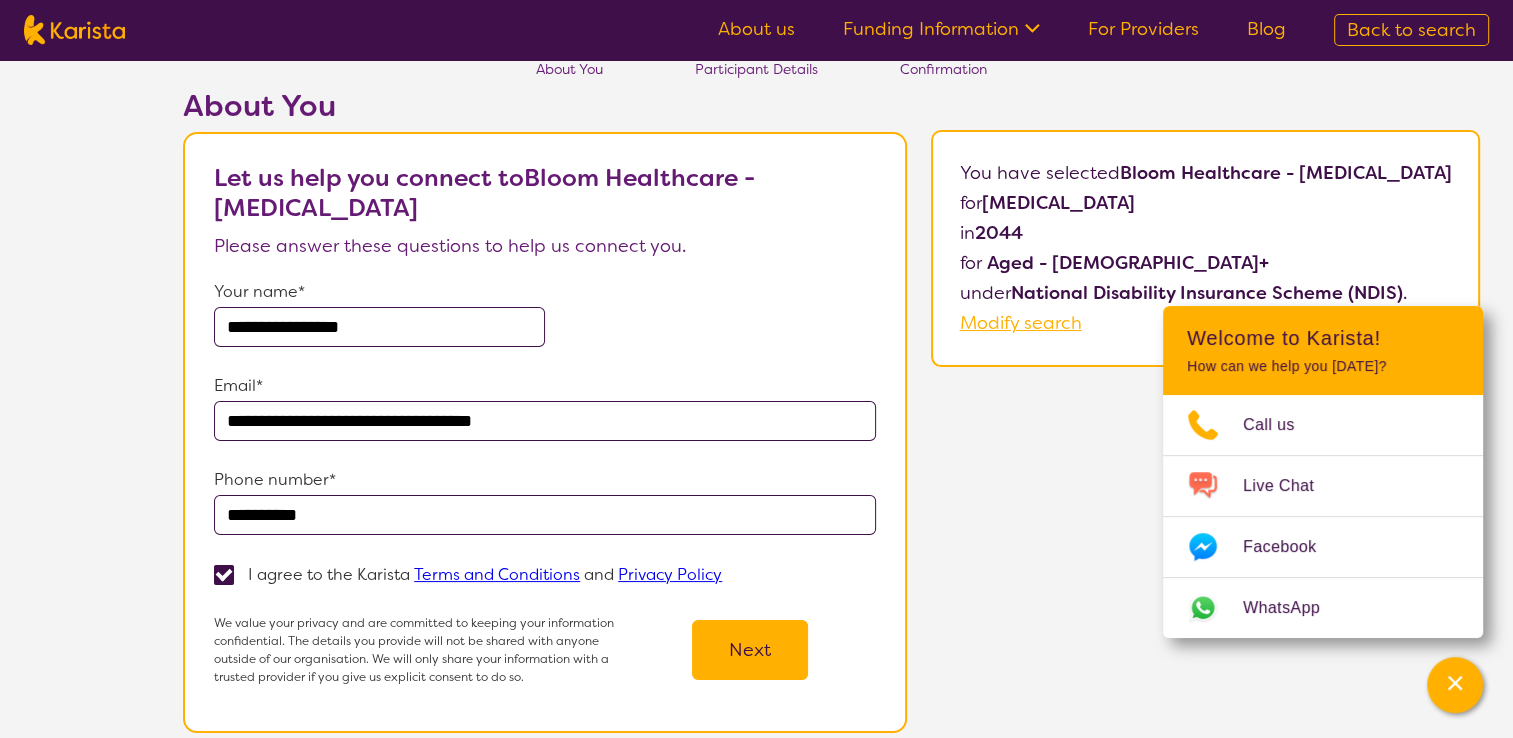 click on "Next" at bounding box center (750, 650) 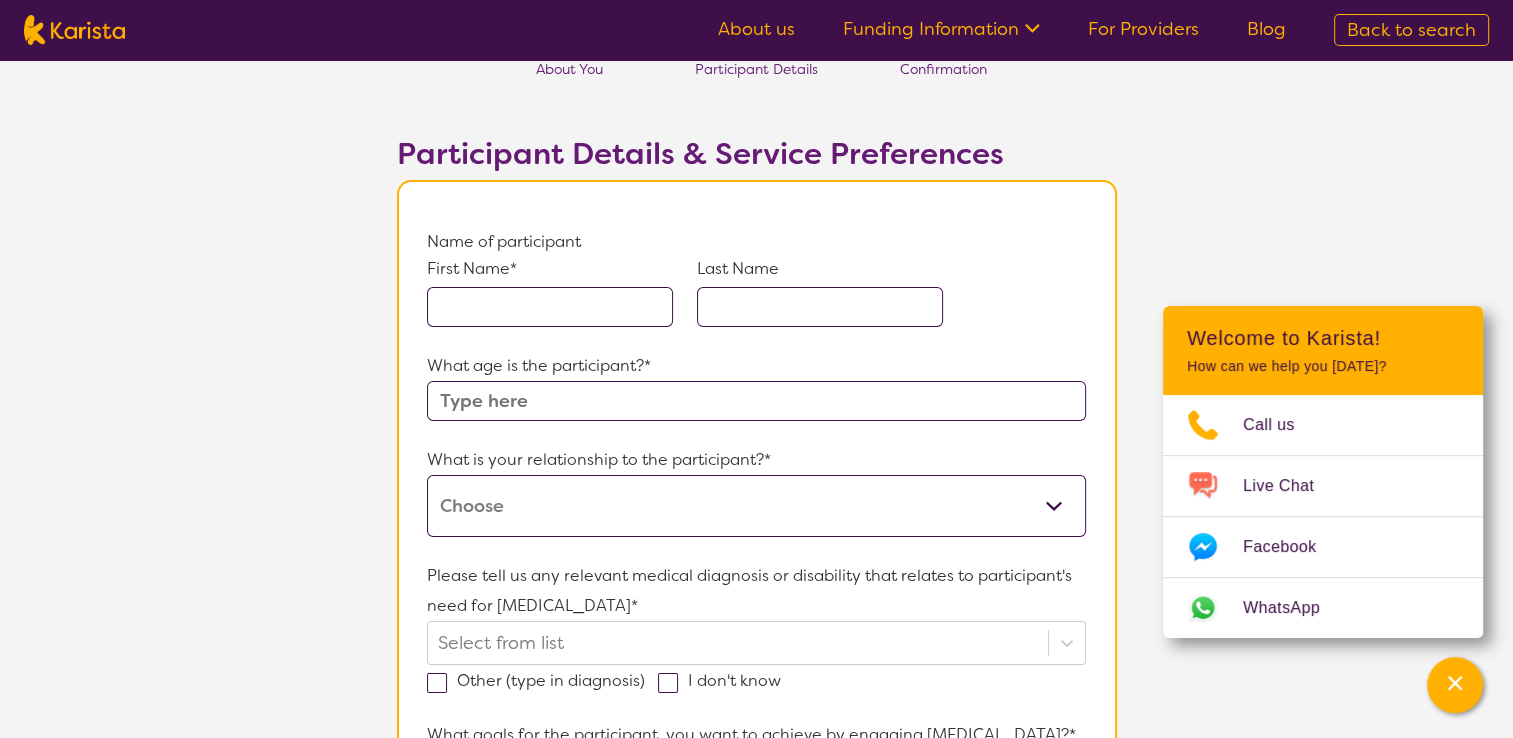 scroll, scrollTop: 0, scrollLeft: 0, axis: both 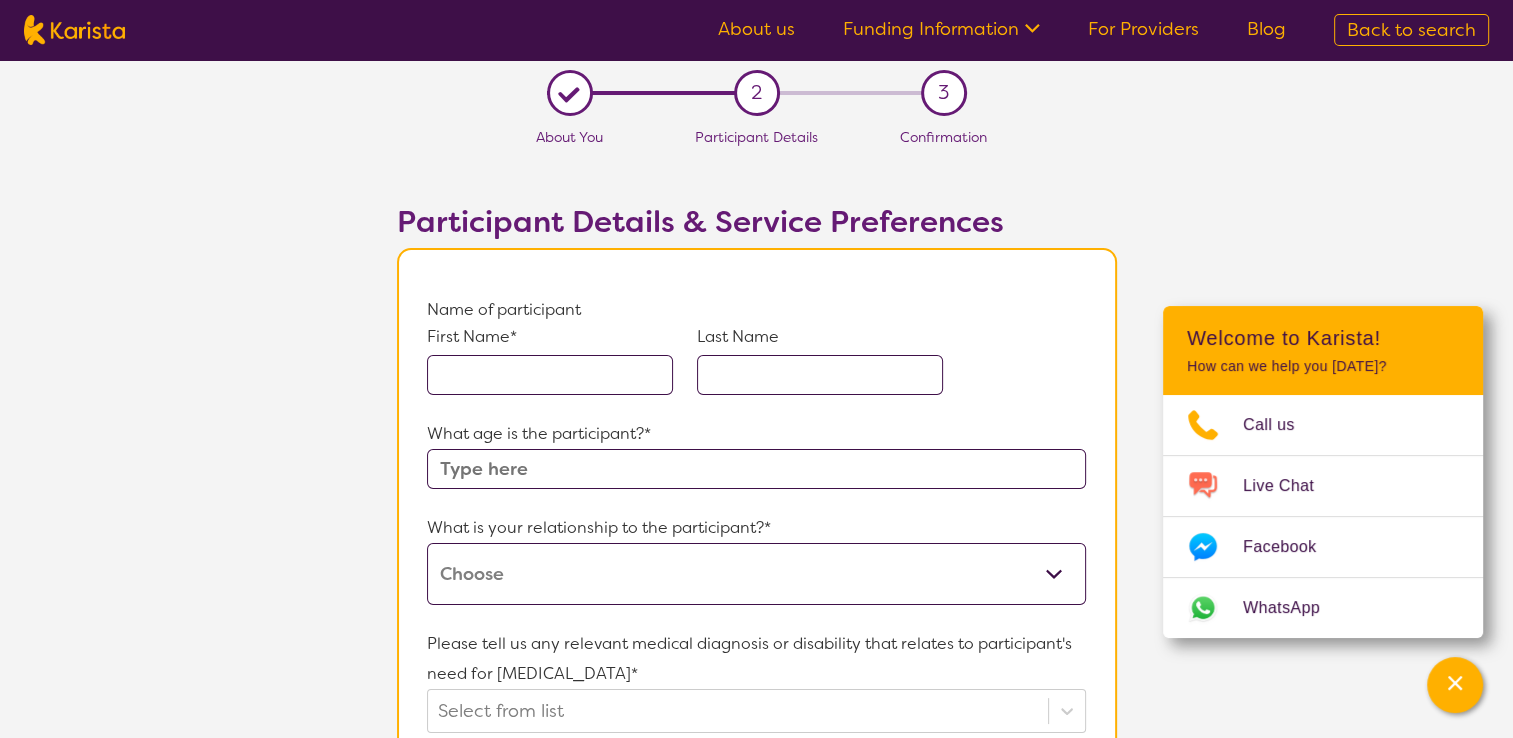click at bounding box center (550, 375) 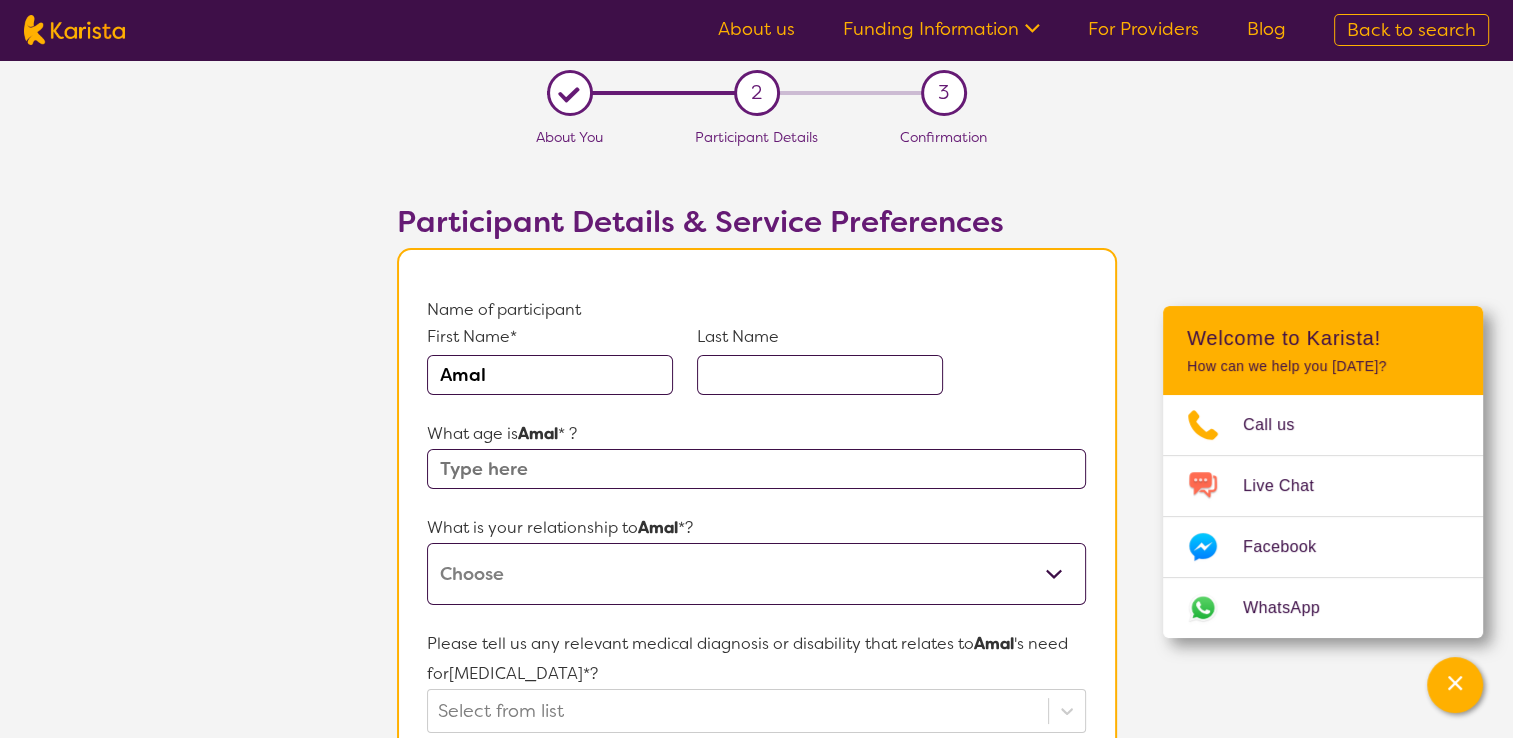 type on "Amal" 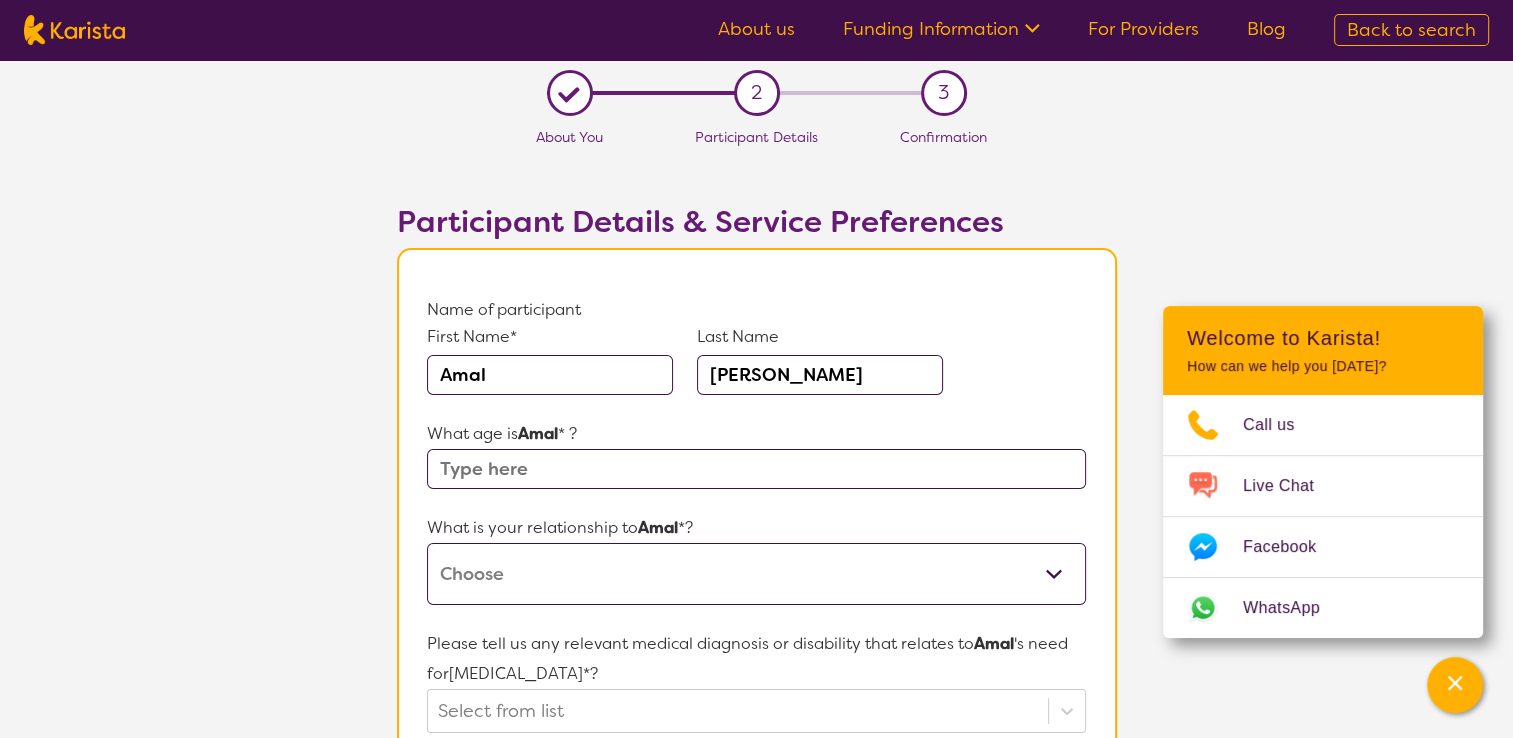 type on "[PERSON_NAME]" 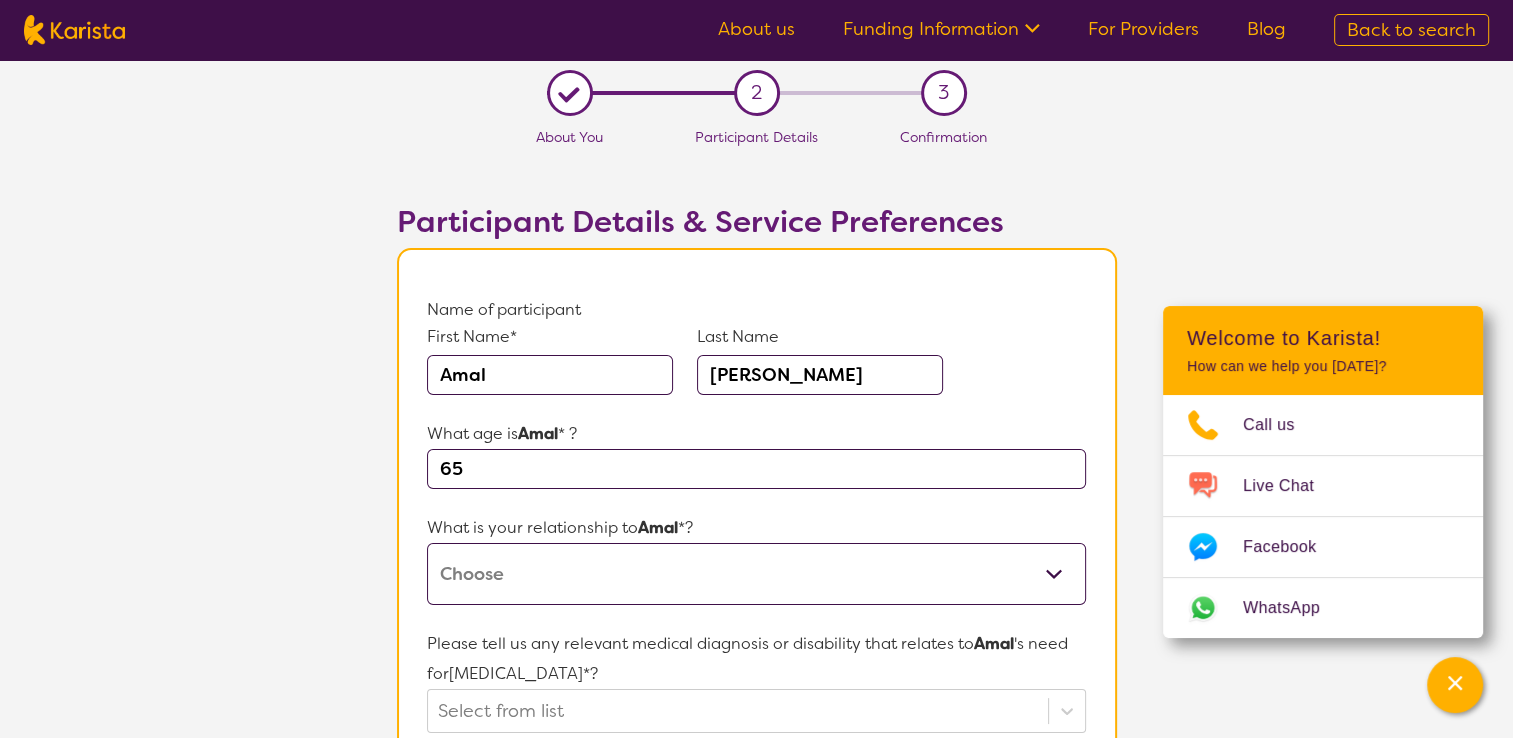 type on "65" 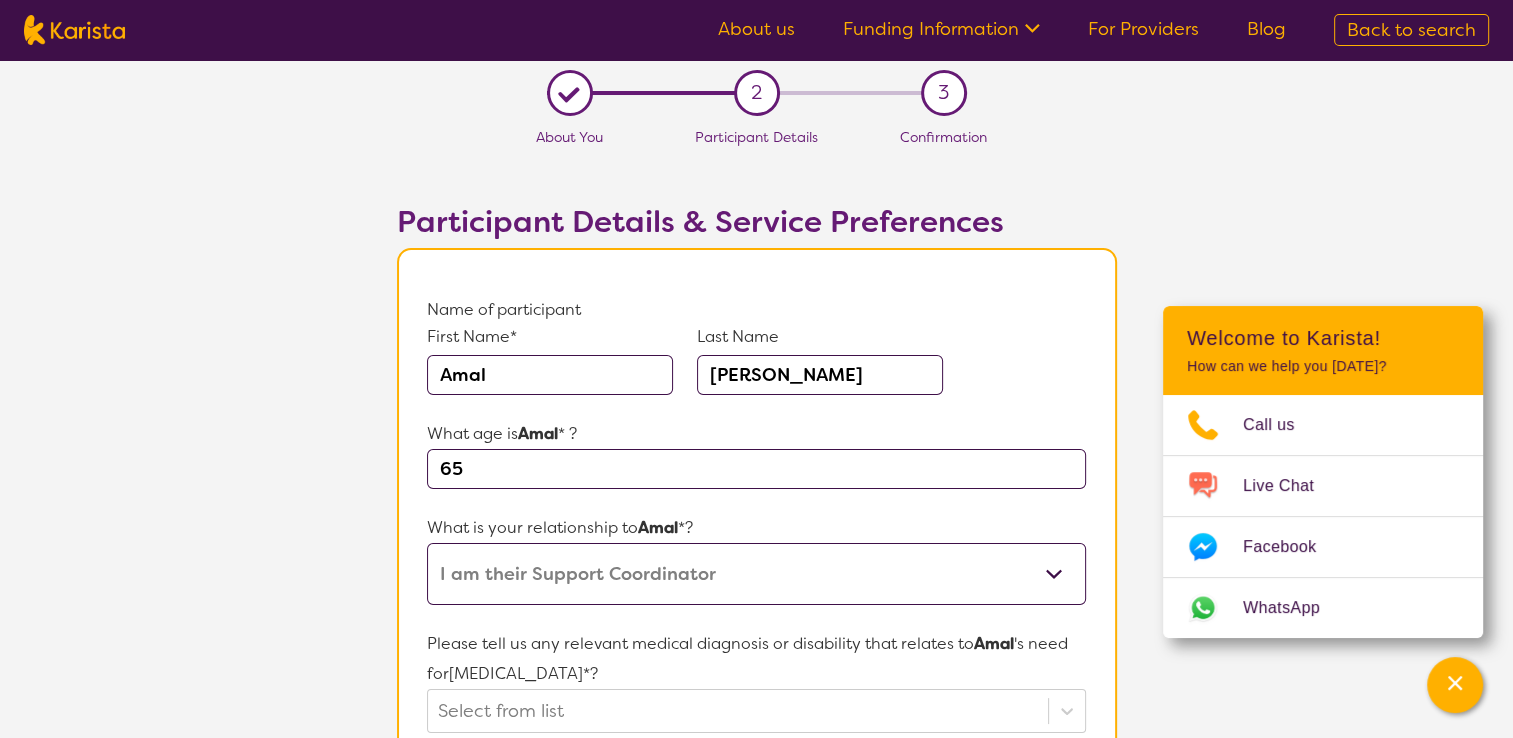 click on "This request is for myself I am their parent I am their child I am their spouse/partner I am their carer I am their Support Coordinator I am their Local Area Coordinator I am their Child Safety Officer I am their Aged Care Case Worker Other" at bounding box center [756, 574] 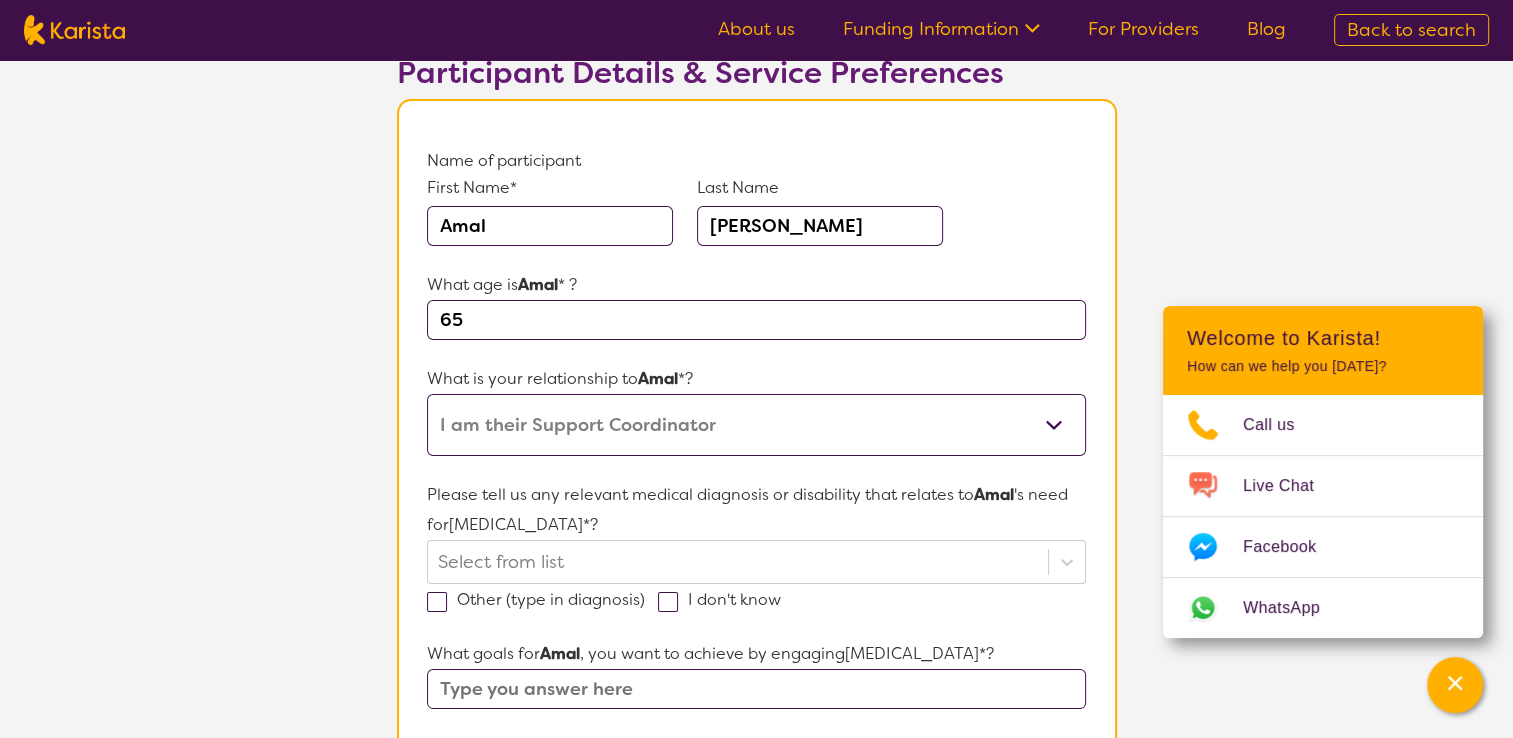 scroll, scrollTop: 200, scrollLeft: 0, axis: vertical 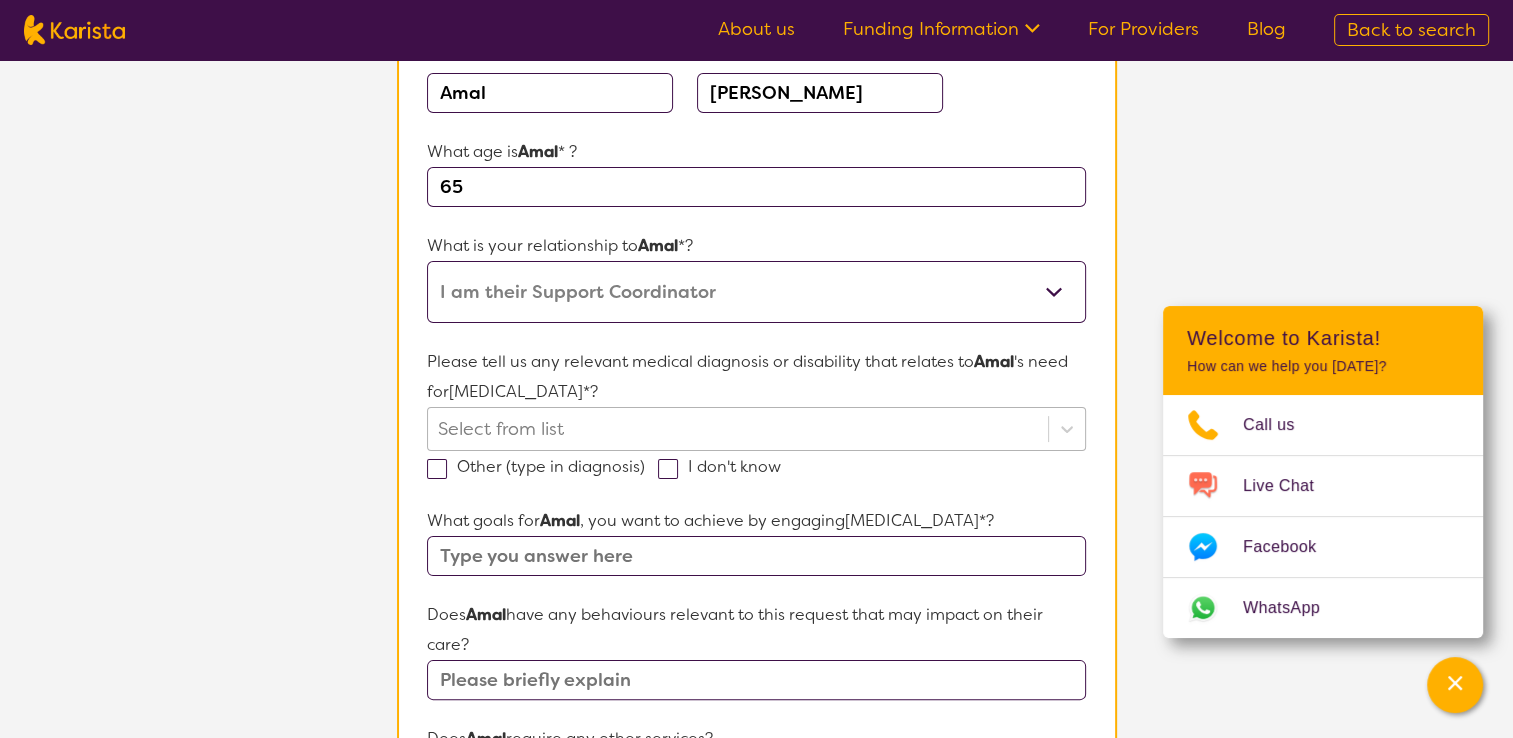 click on "Select from list" at bounding box center (756, 429) 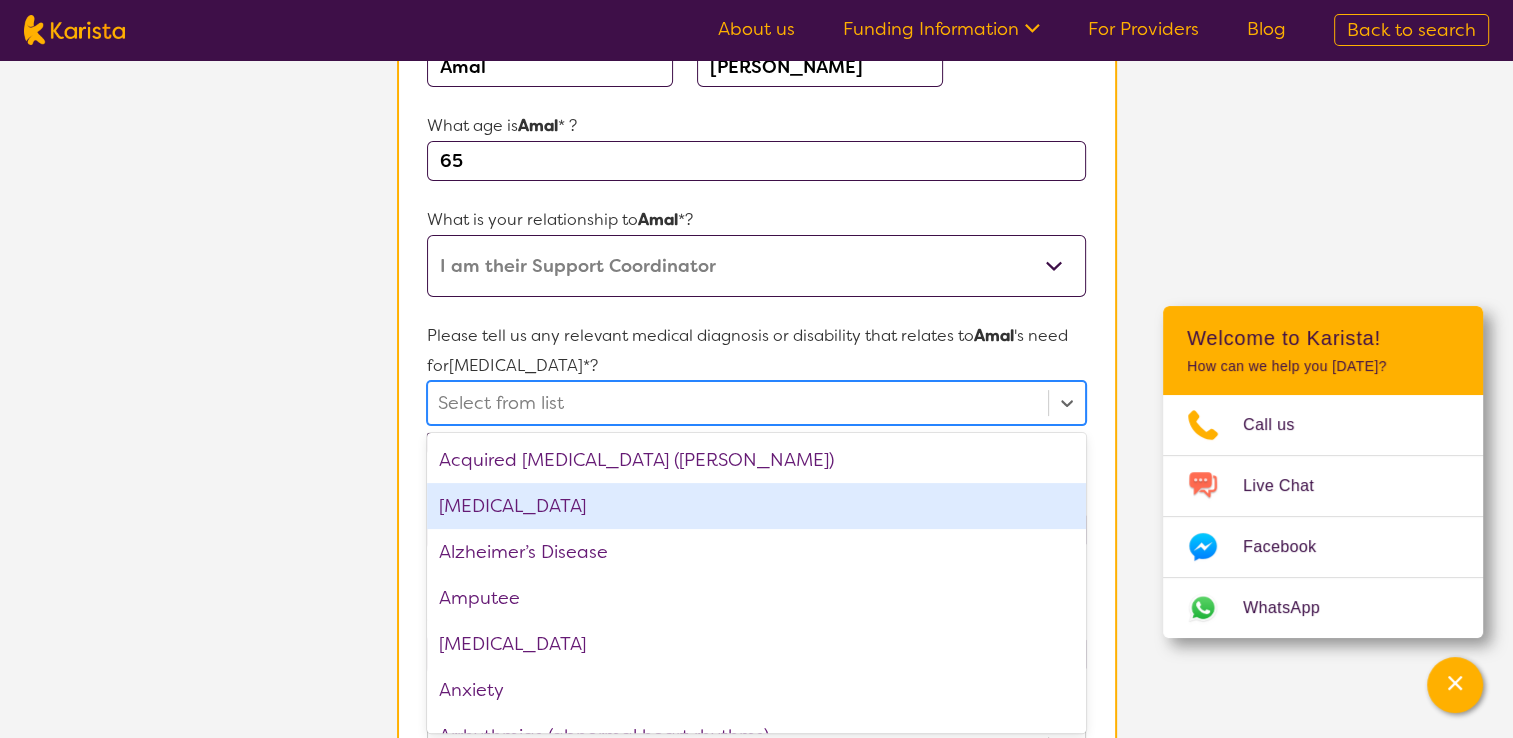 scroll, scrollTop: 308, scrollLeft: 0, axis: vertical 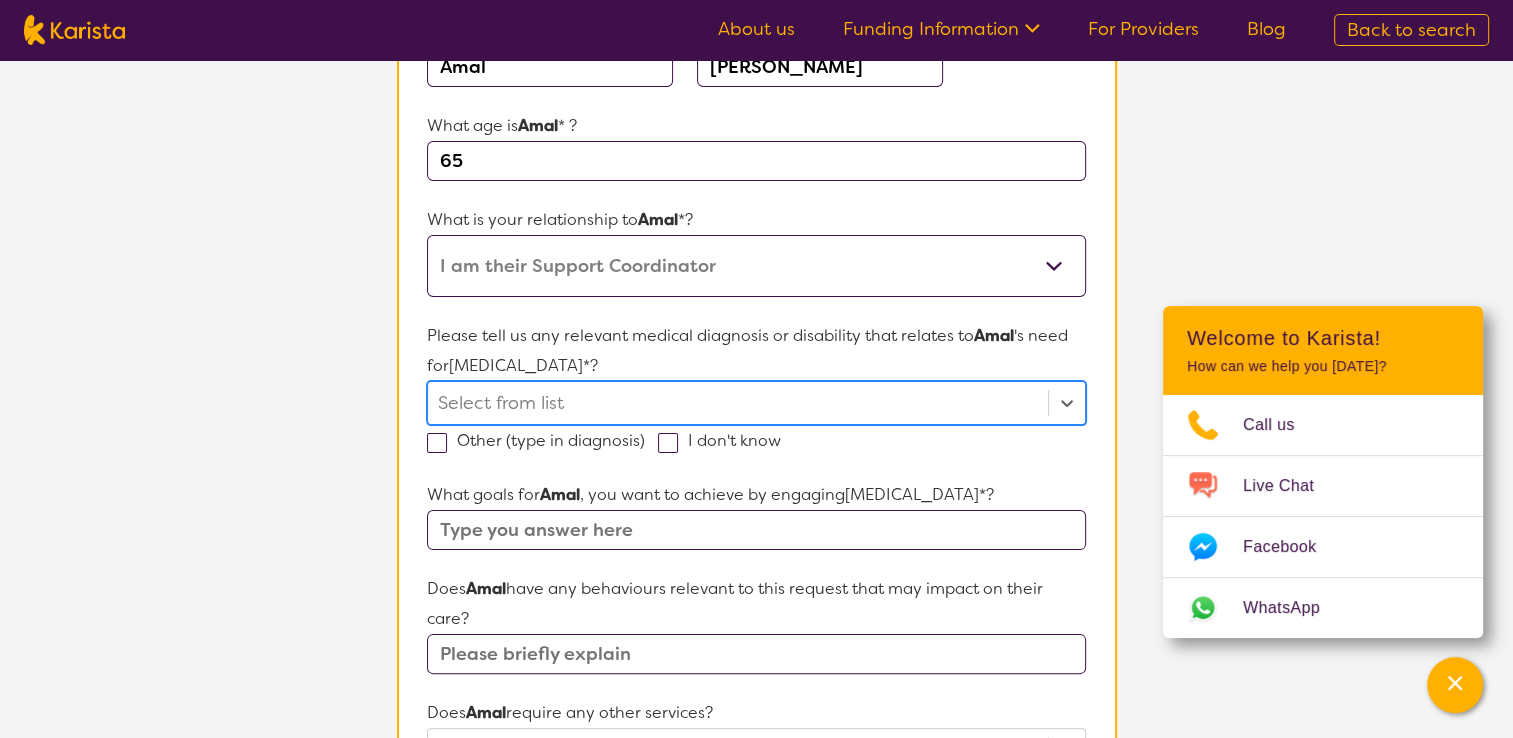 click at bounding box center [737, 403] 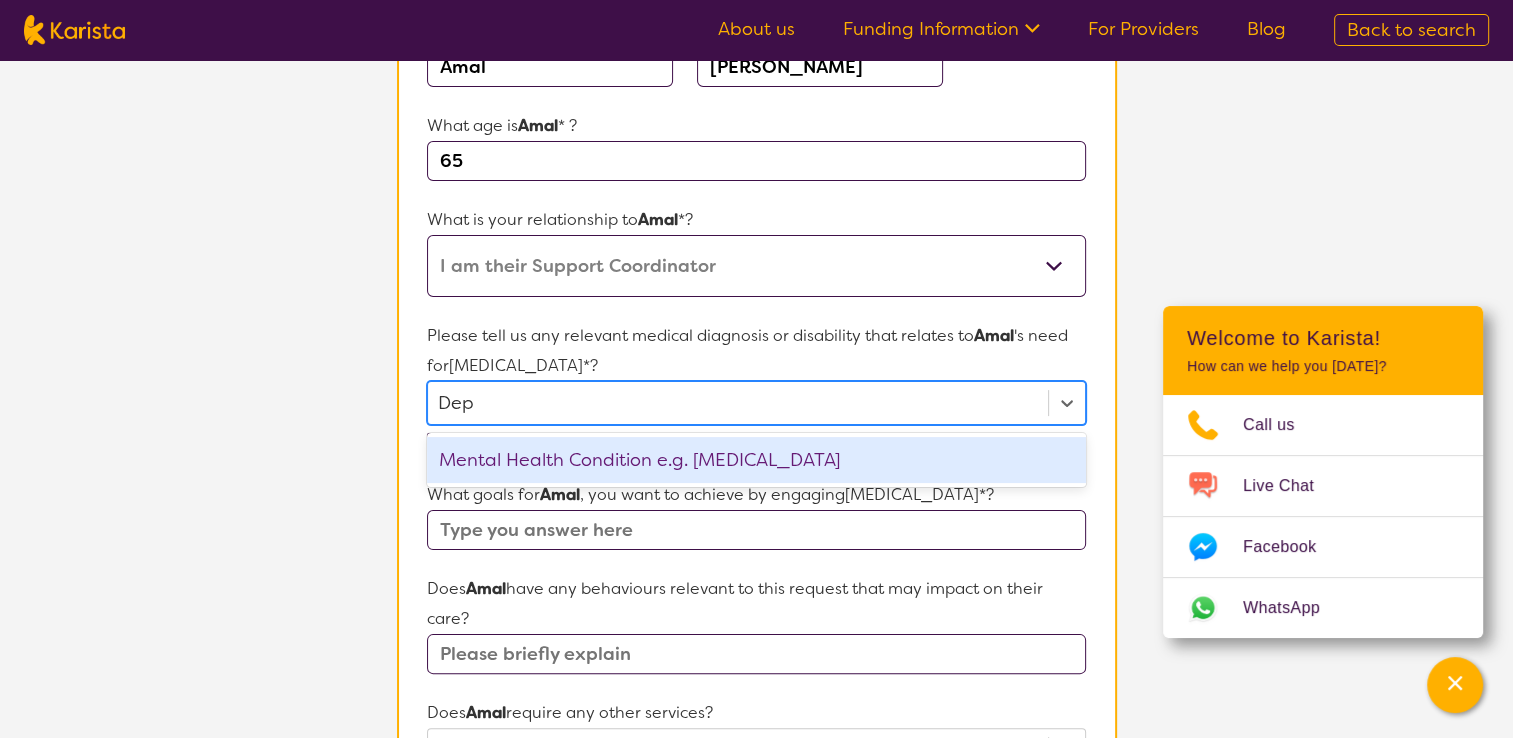 type on "Depr" 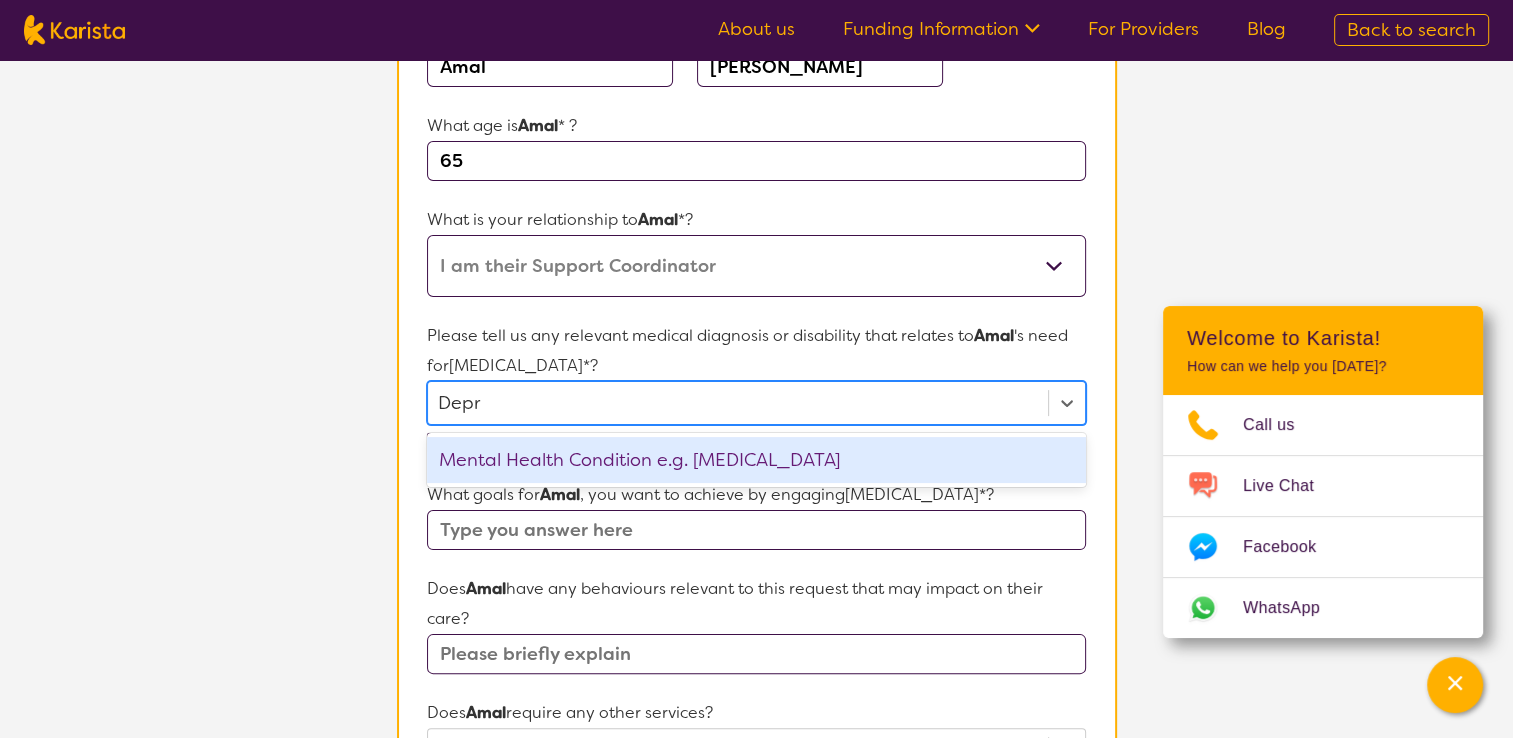 click on "Mental Health Condition e.g. [MEDICAL_DATA]" at bounding box center (756, 460) 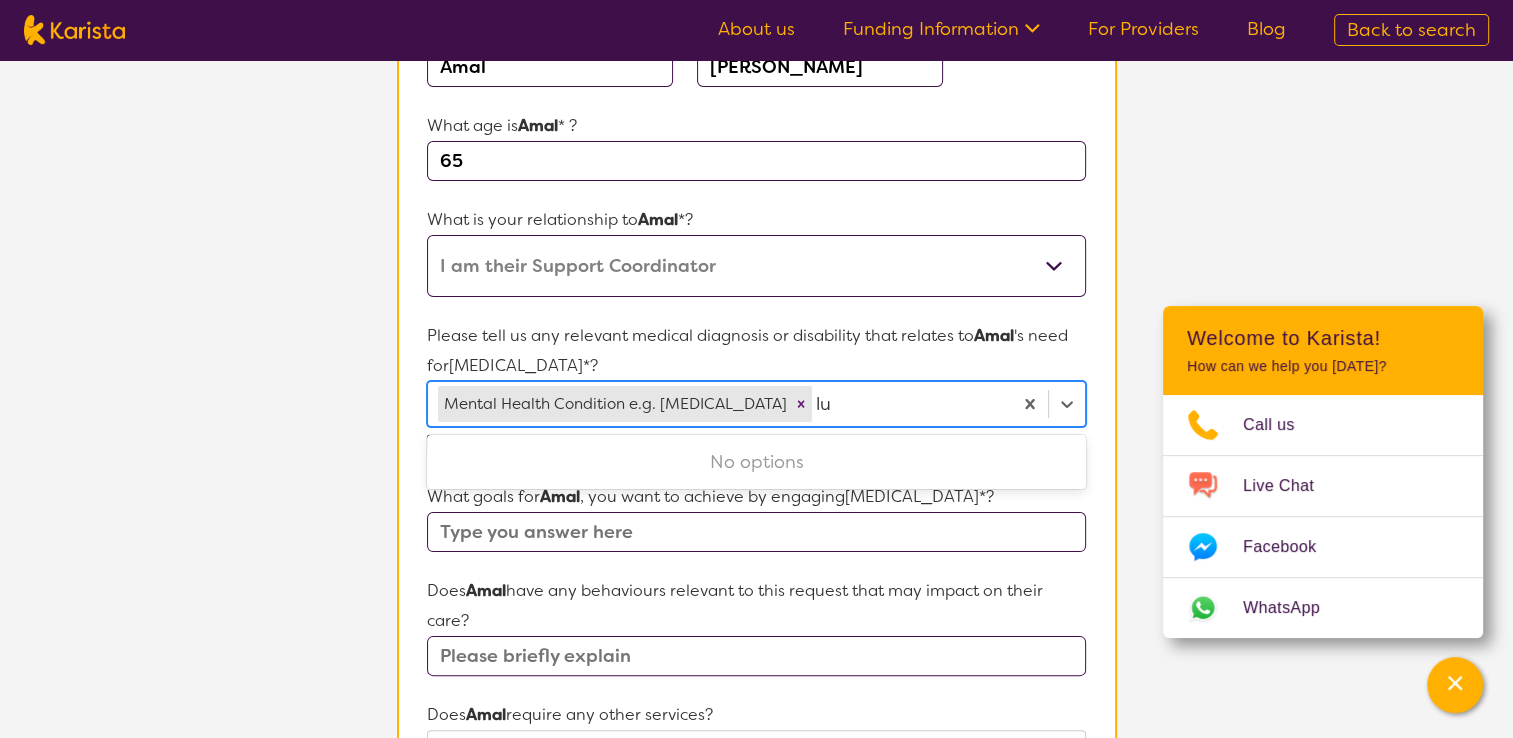 type on "l" 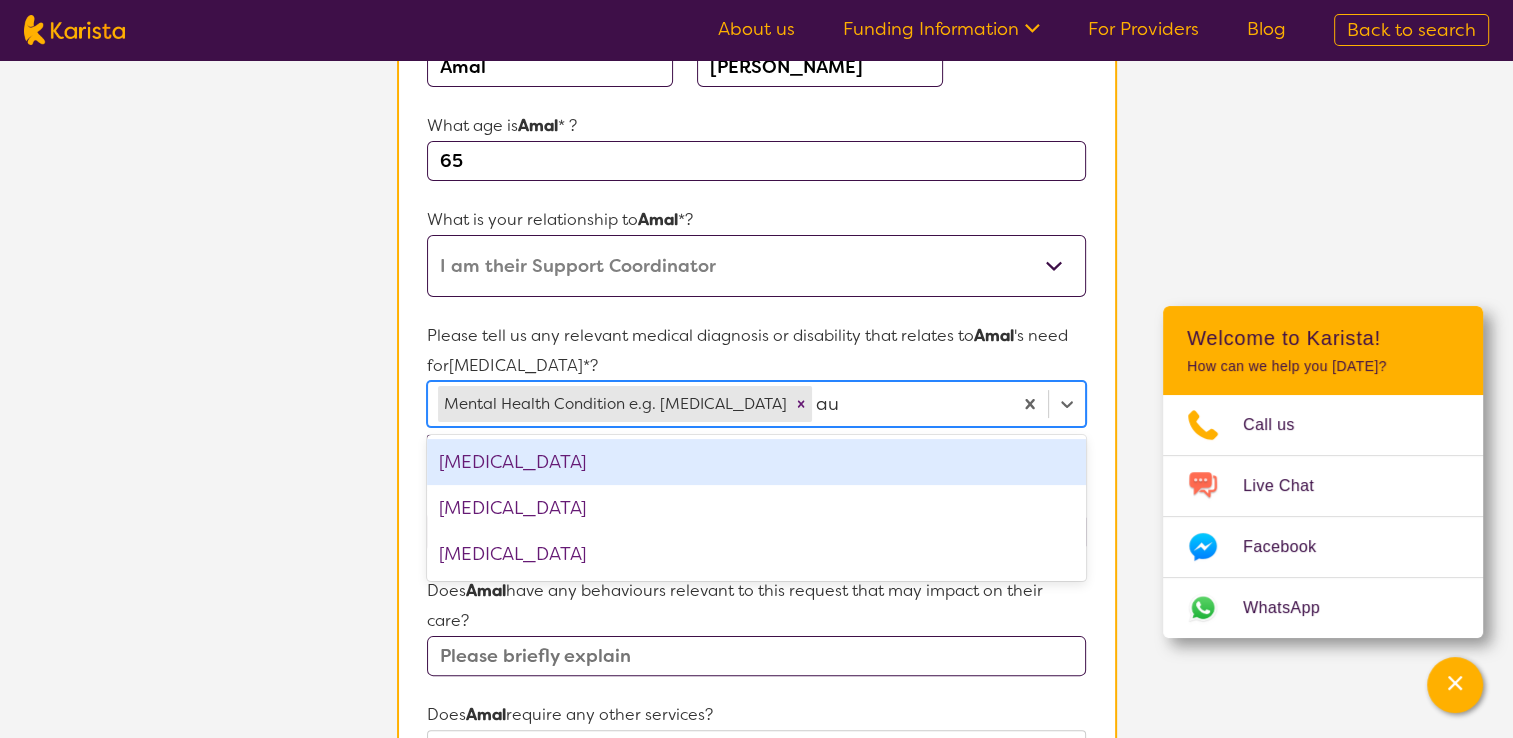 type on "a" 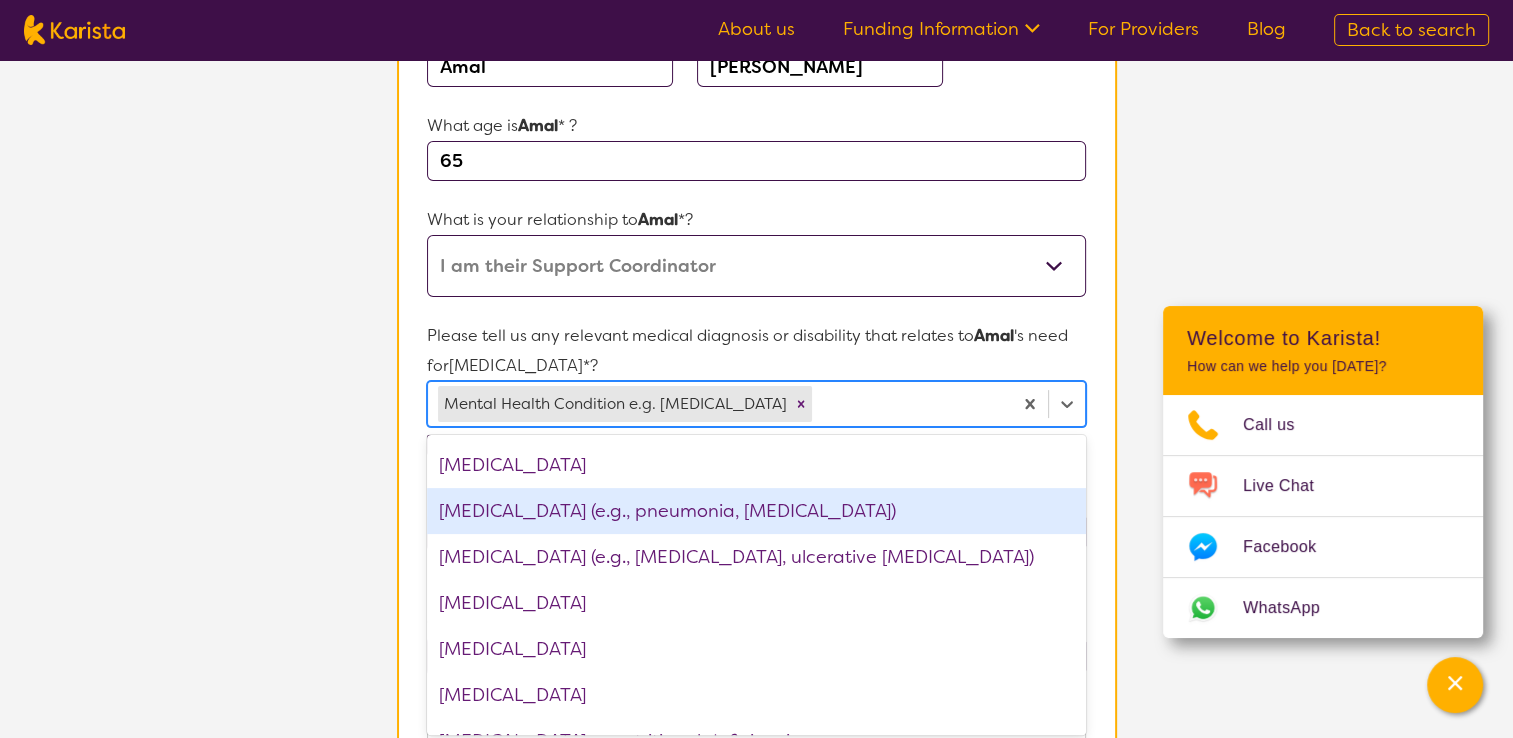 scroll, scrollTop: 1700, scrollLeft: 0, axis: vertical 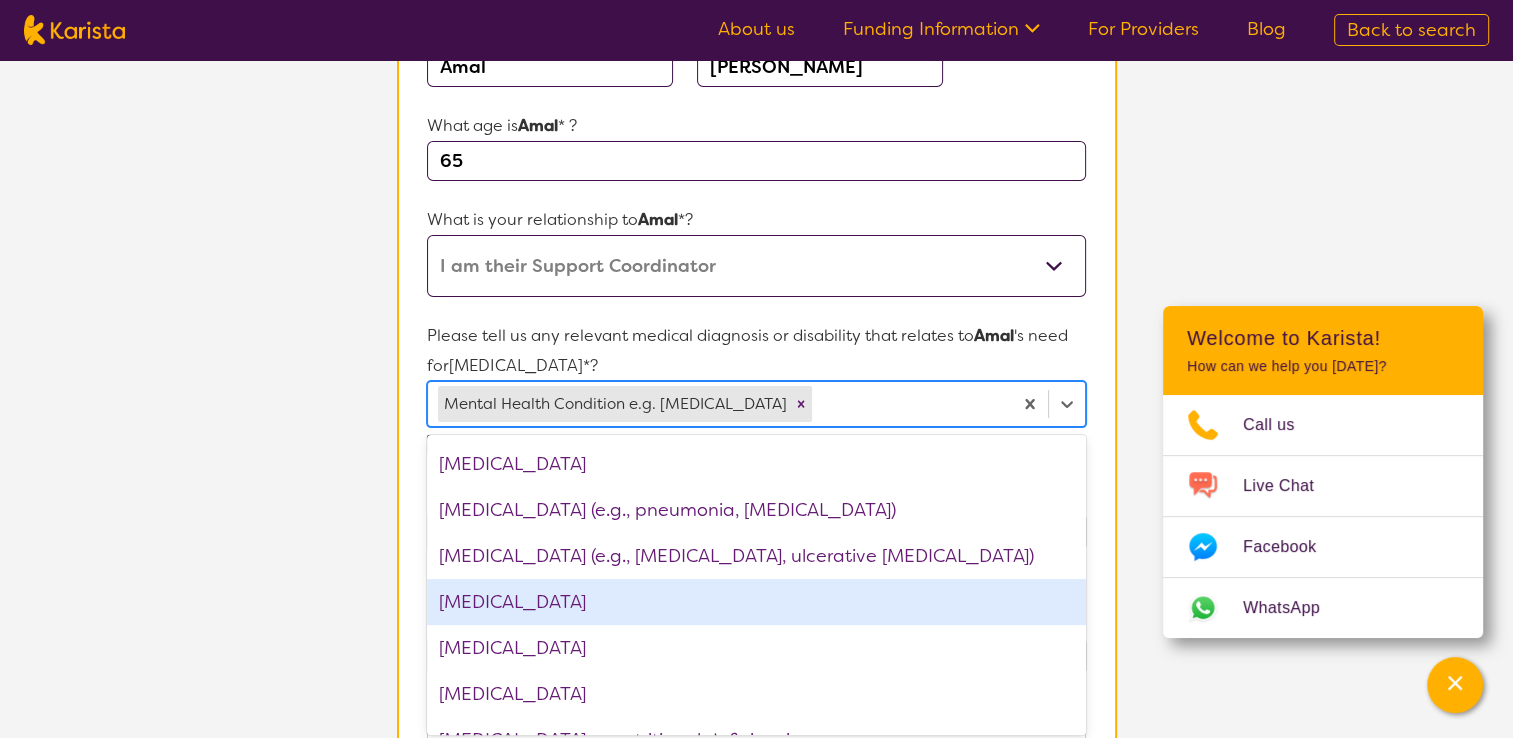 click on "[MEDICAL_DATA]" at bounding box center (756, 602) 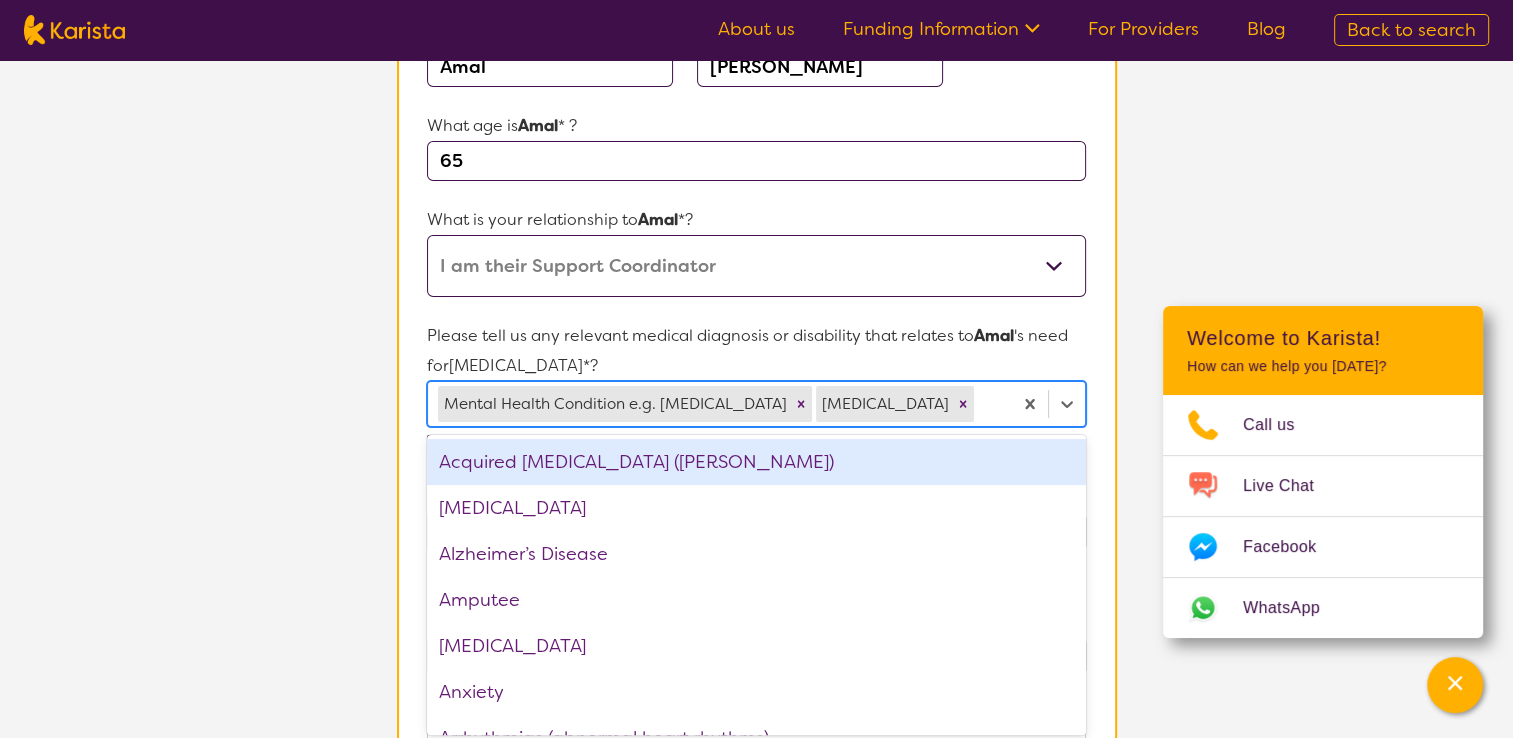 click at bounding box center (989, 404) 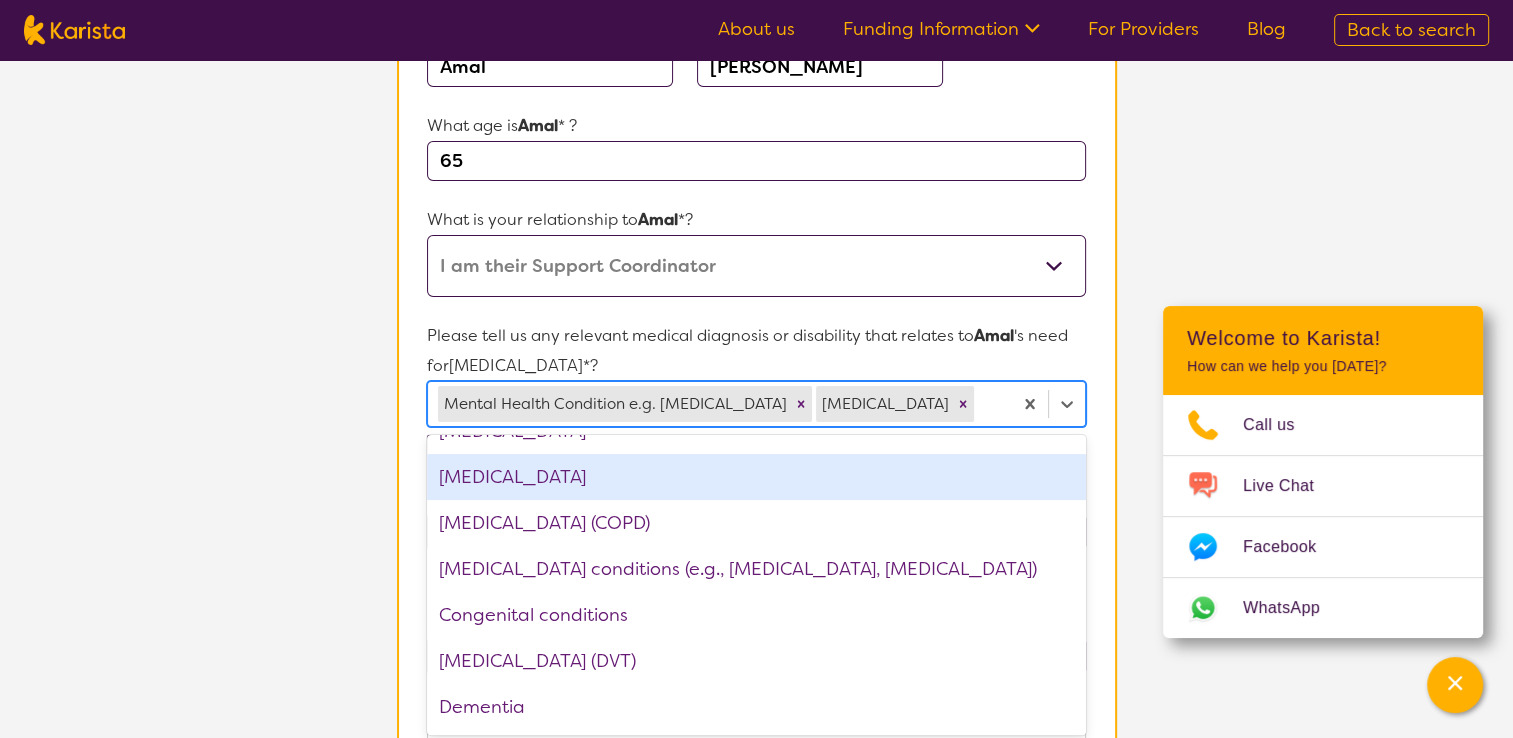 scroll, scrollTop: 800, scrollLeft: 0, axis: vertical 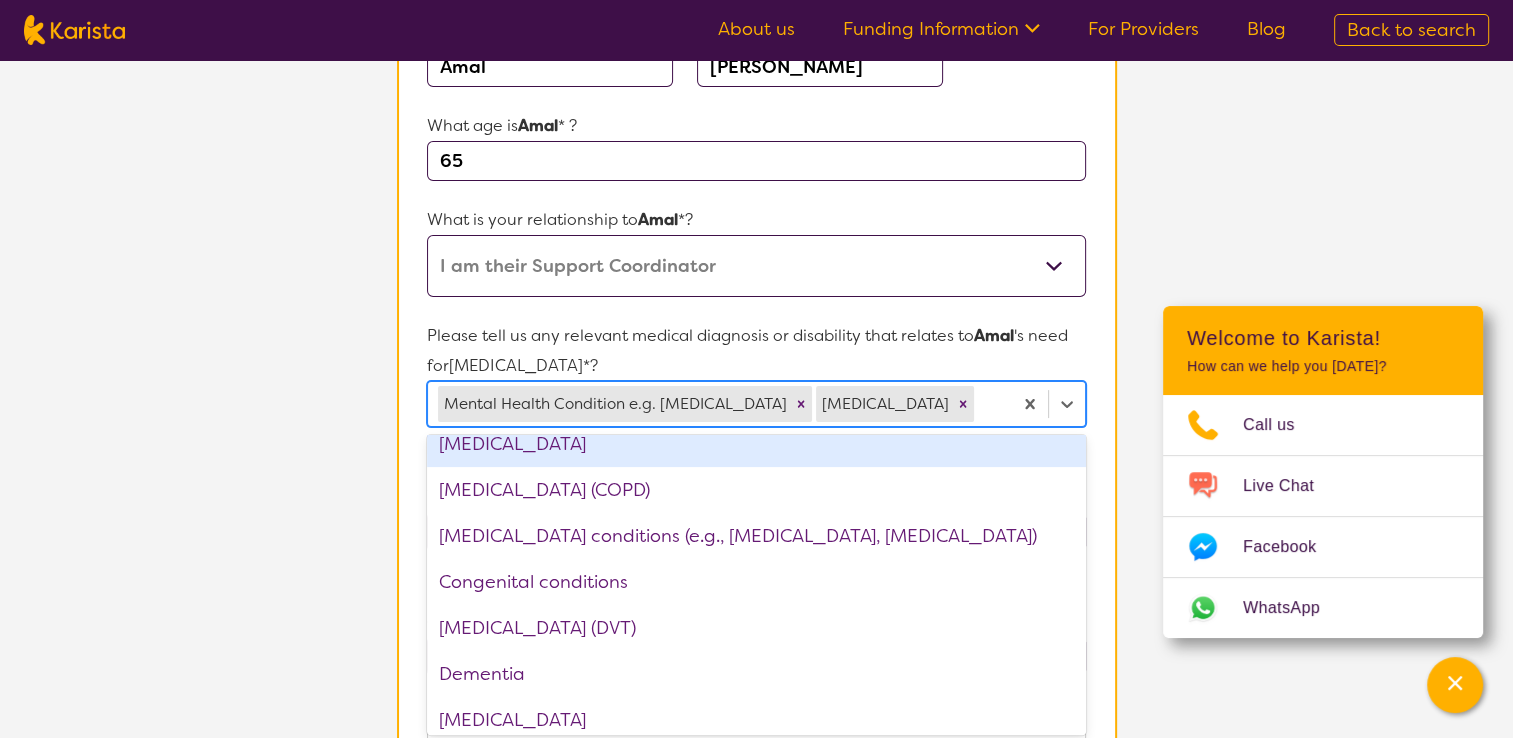click on "[MEDICAL_DATA]" at bounding box center (756, 444) 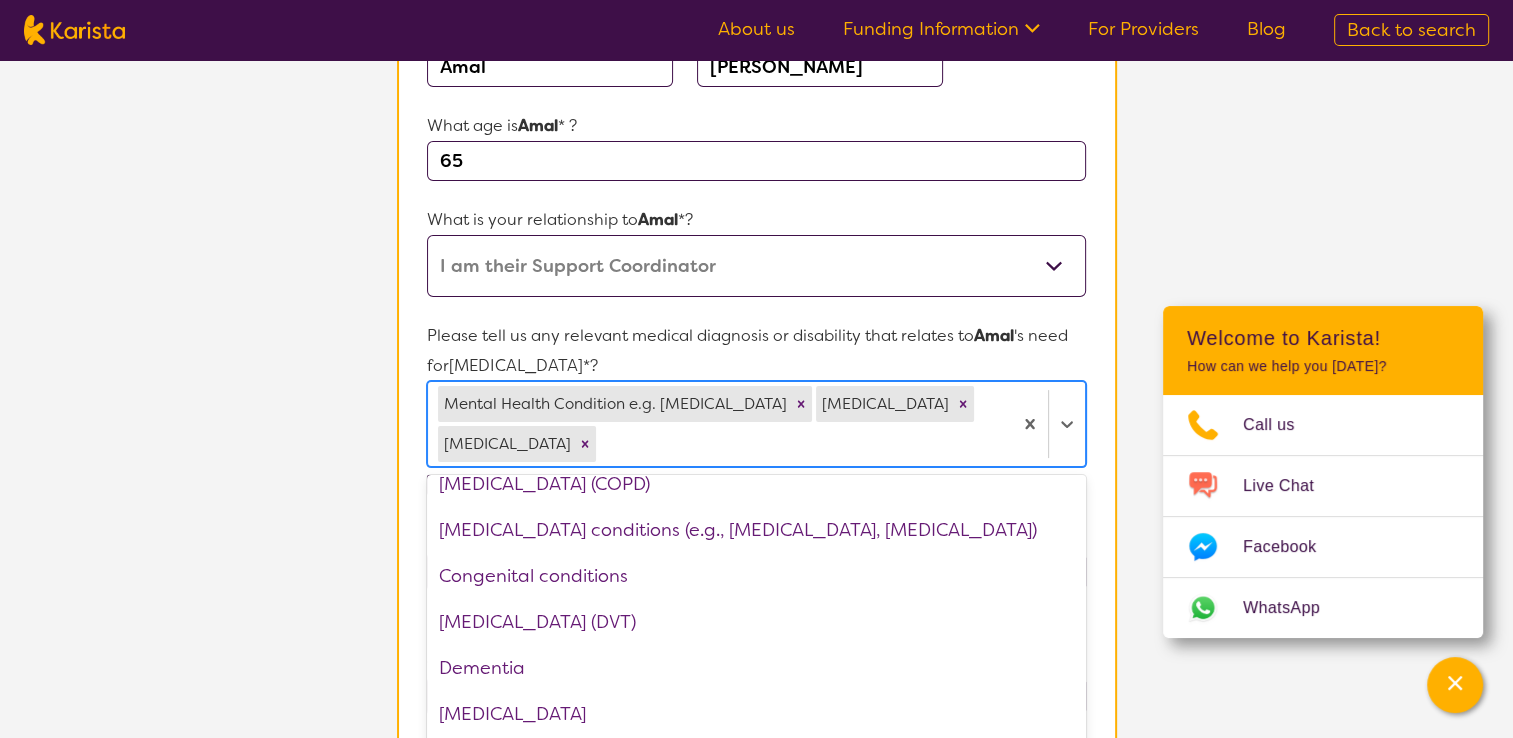 scroll, scrollTop: 754, scrollLeft: 0, axis: vertical 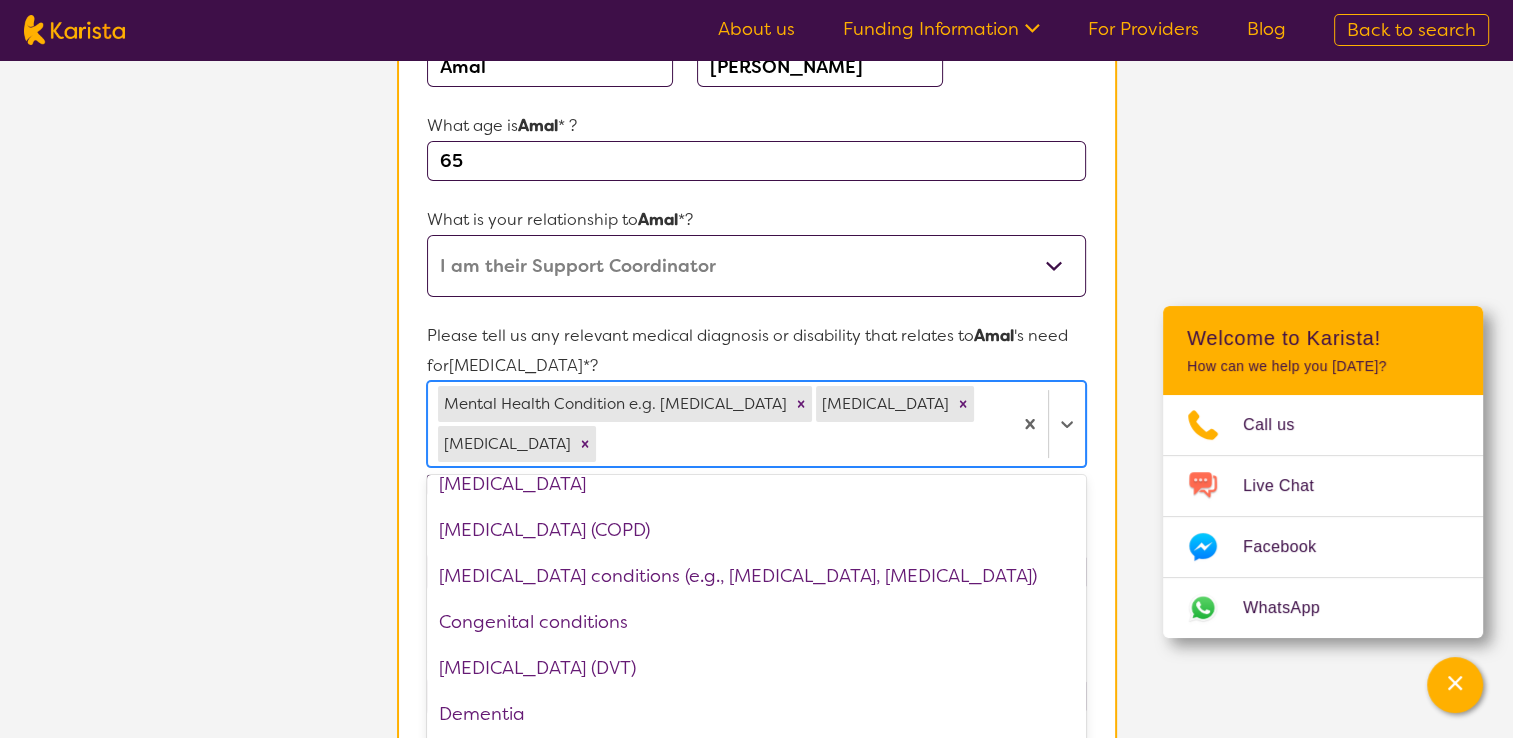 click at bounding box center (800, 444) 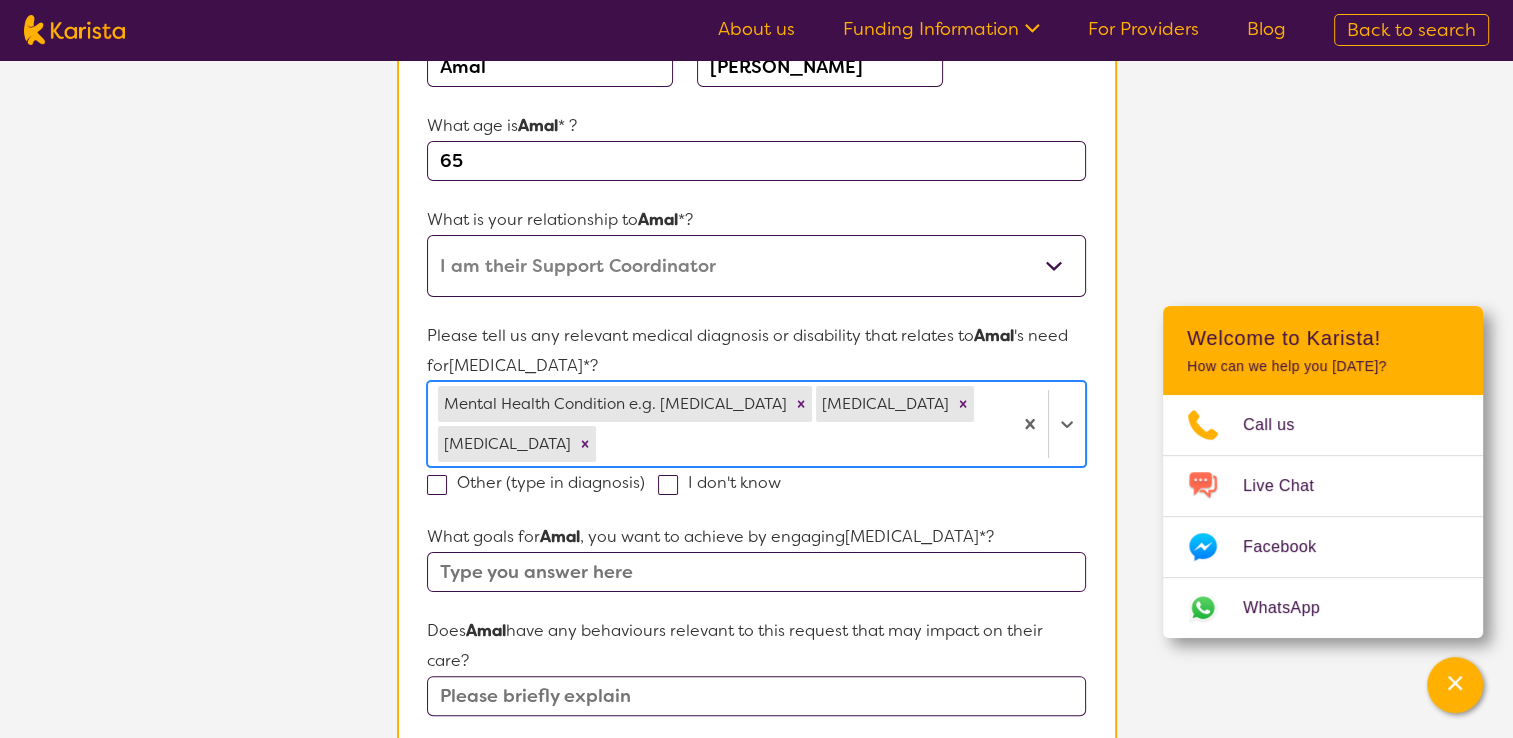 click on "option [MEDICAL_DATA], selected.   Select is focused ,type to refine list, press Down to open the menu,  press left to focus selected values Mental Health Condition e.g. [MEDICAL_DATA] [MEDICAL_DATA] [MEDICAL_DATA]" at bounding box center (756, 424) 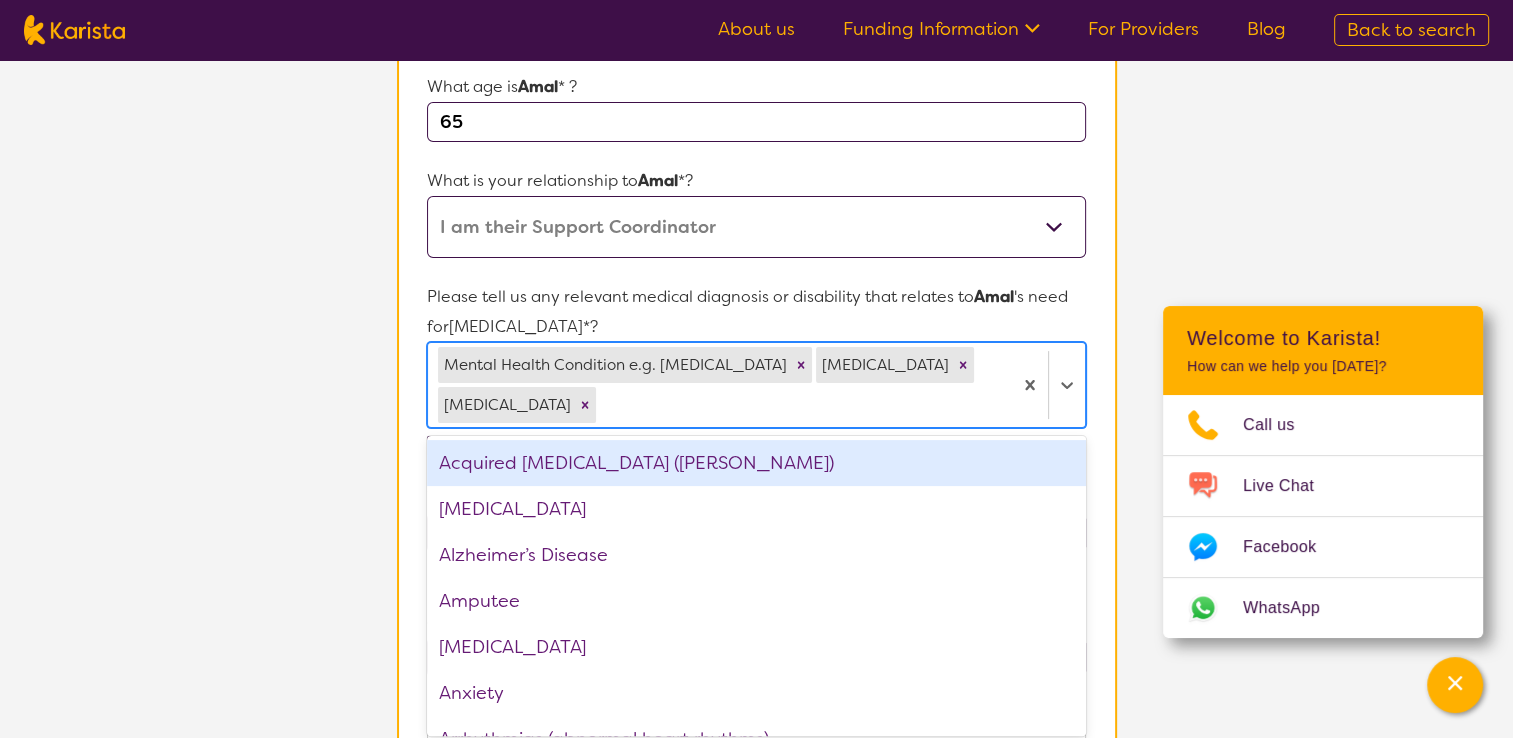 scroll, scrollTop: 350, scrollLeft: 0, axis: vertical 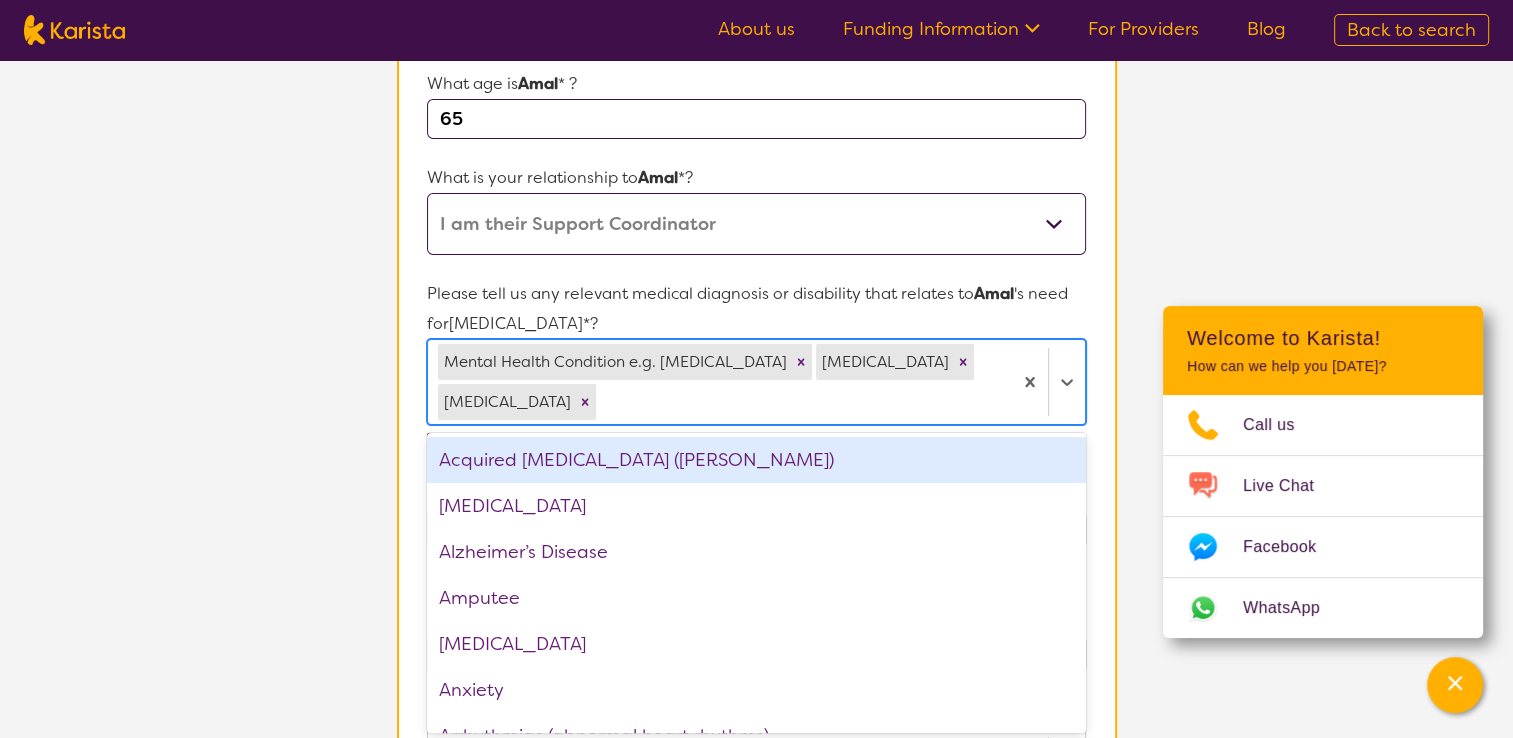 click at bounding box center [800, 402] 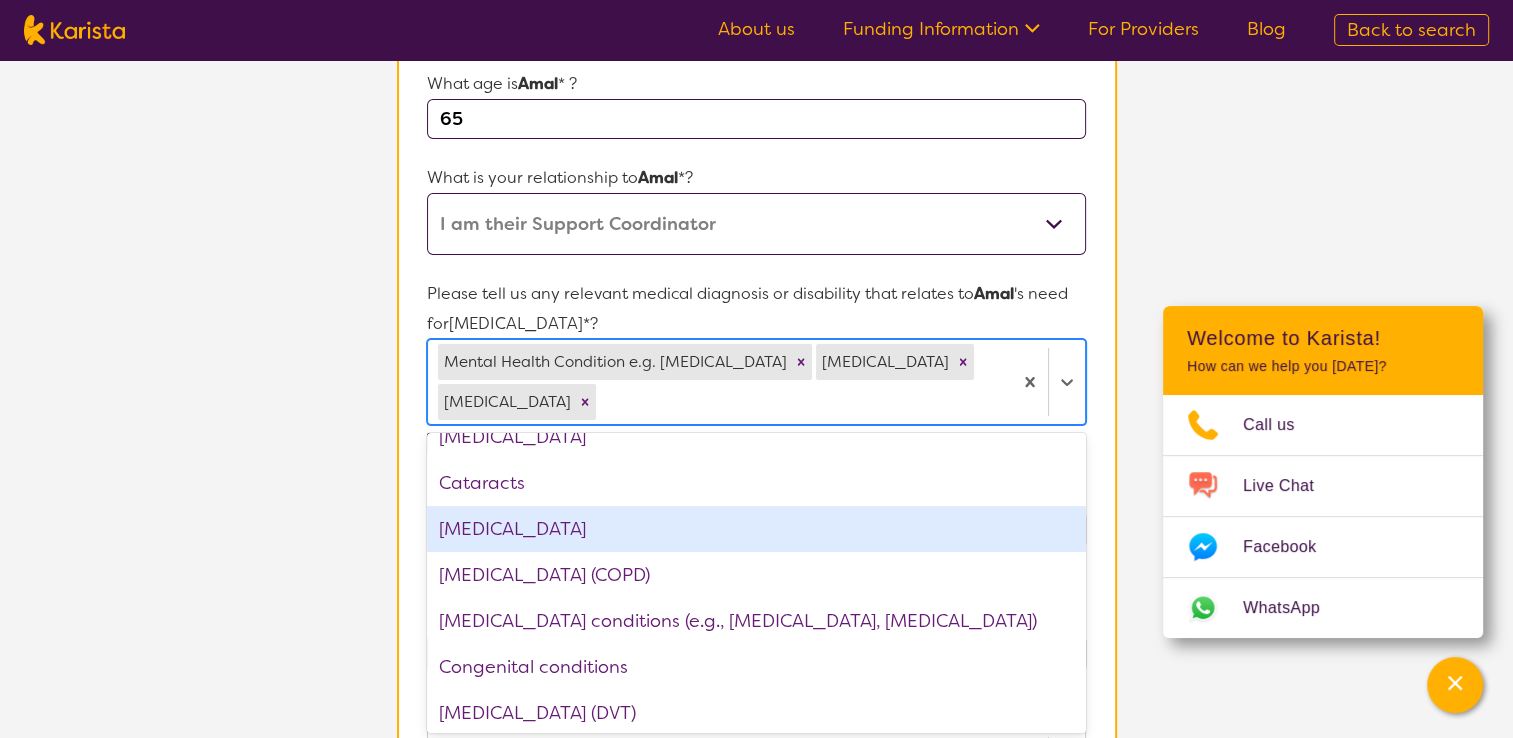 scroll, scrollTop: 700, scrollLeft: 0, axis: vertical 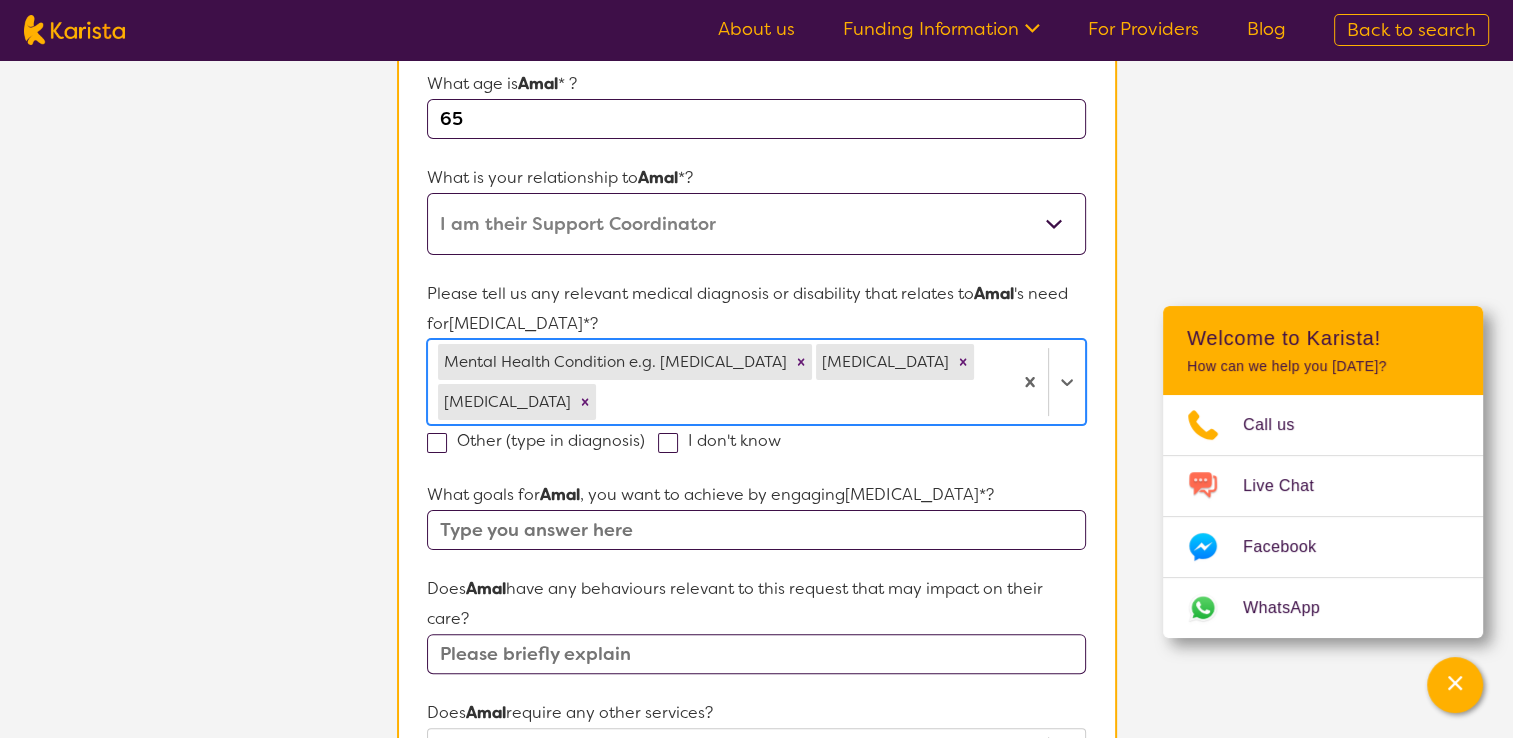 click at bounding box center (800, 402) 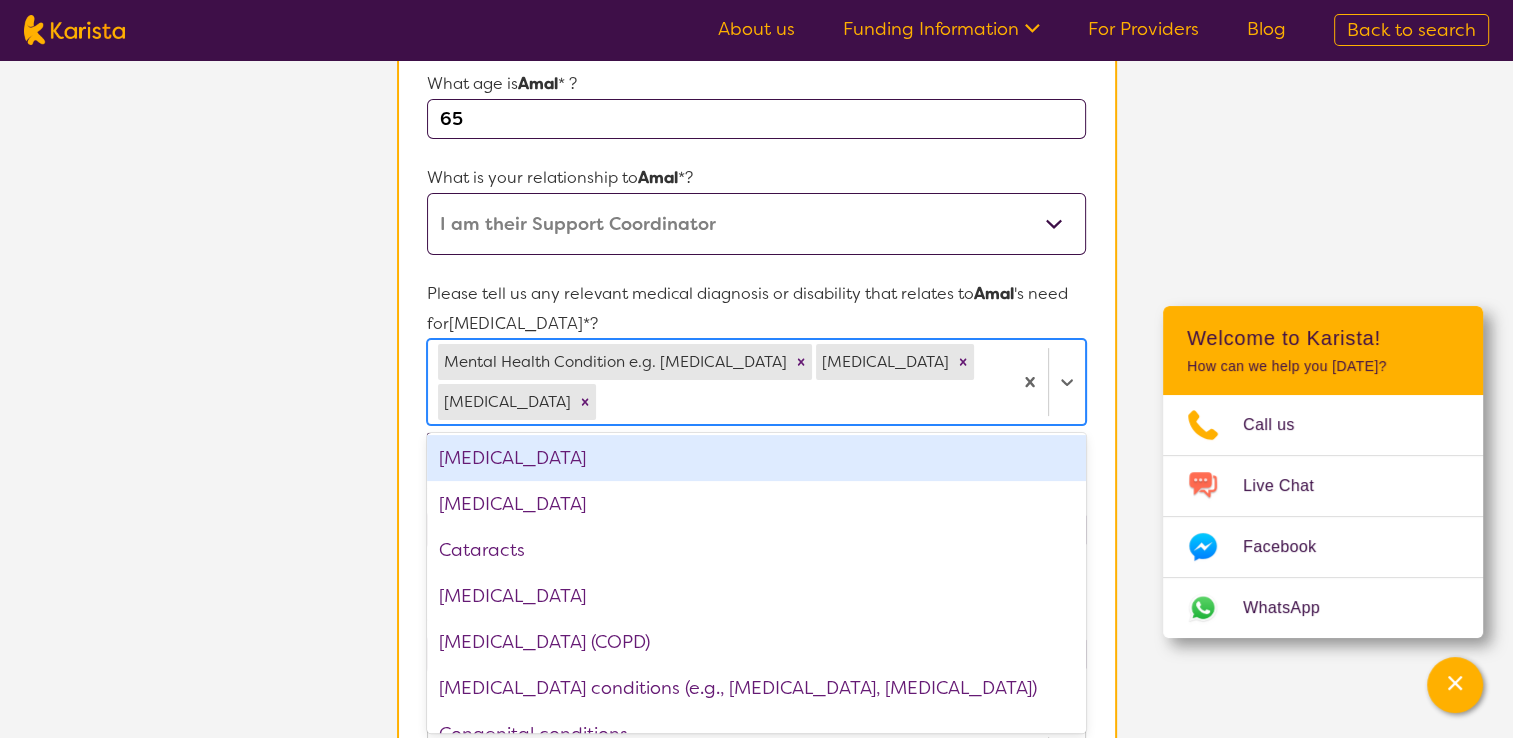 type on "n" 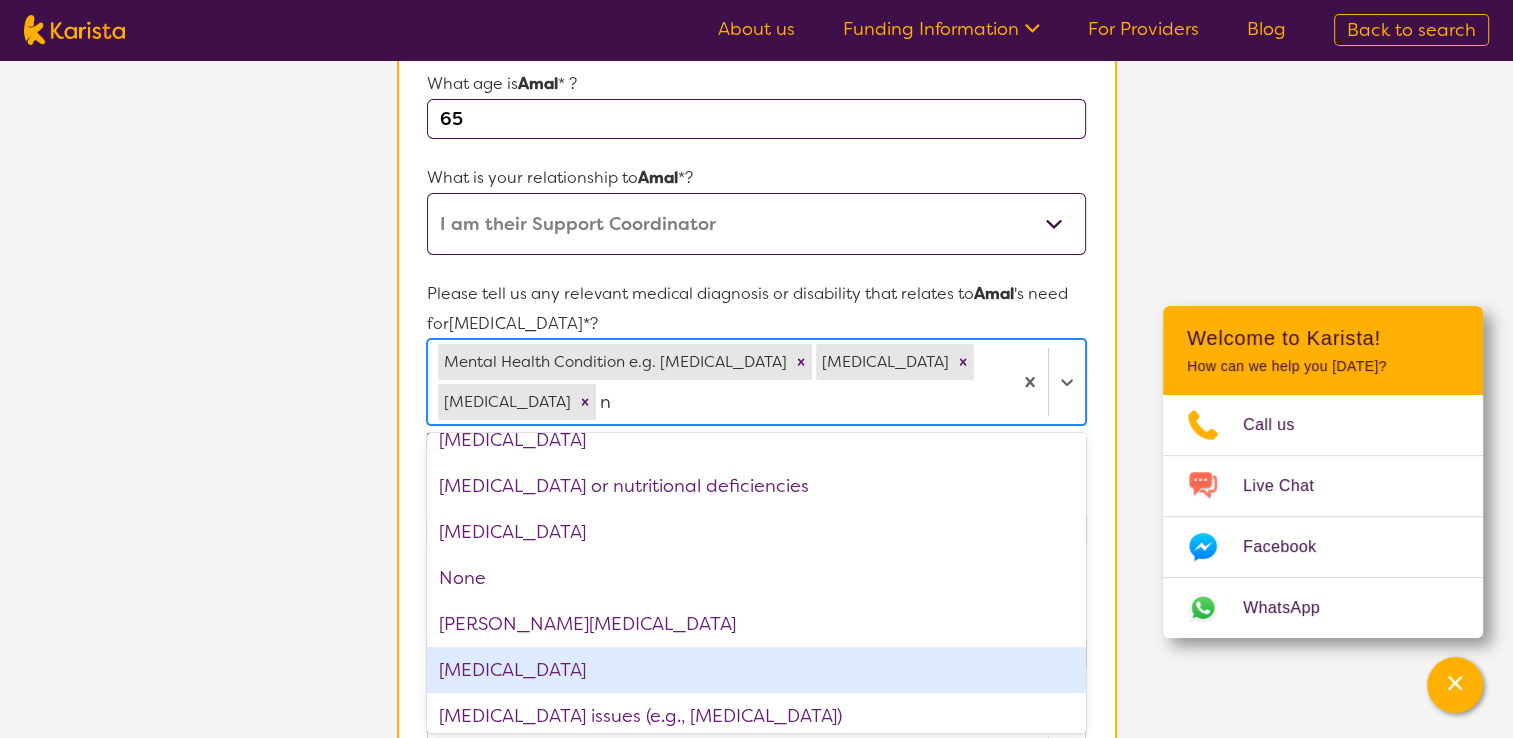 scroll, scrollTop: 1002, scrollLeft: 0, axis: vertical 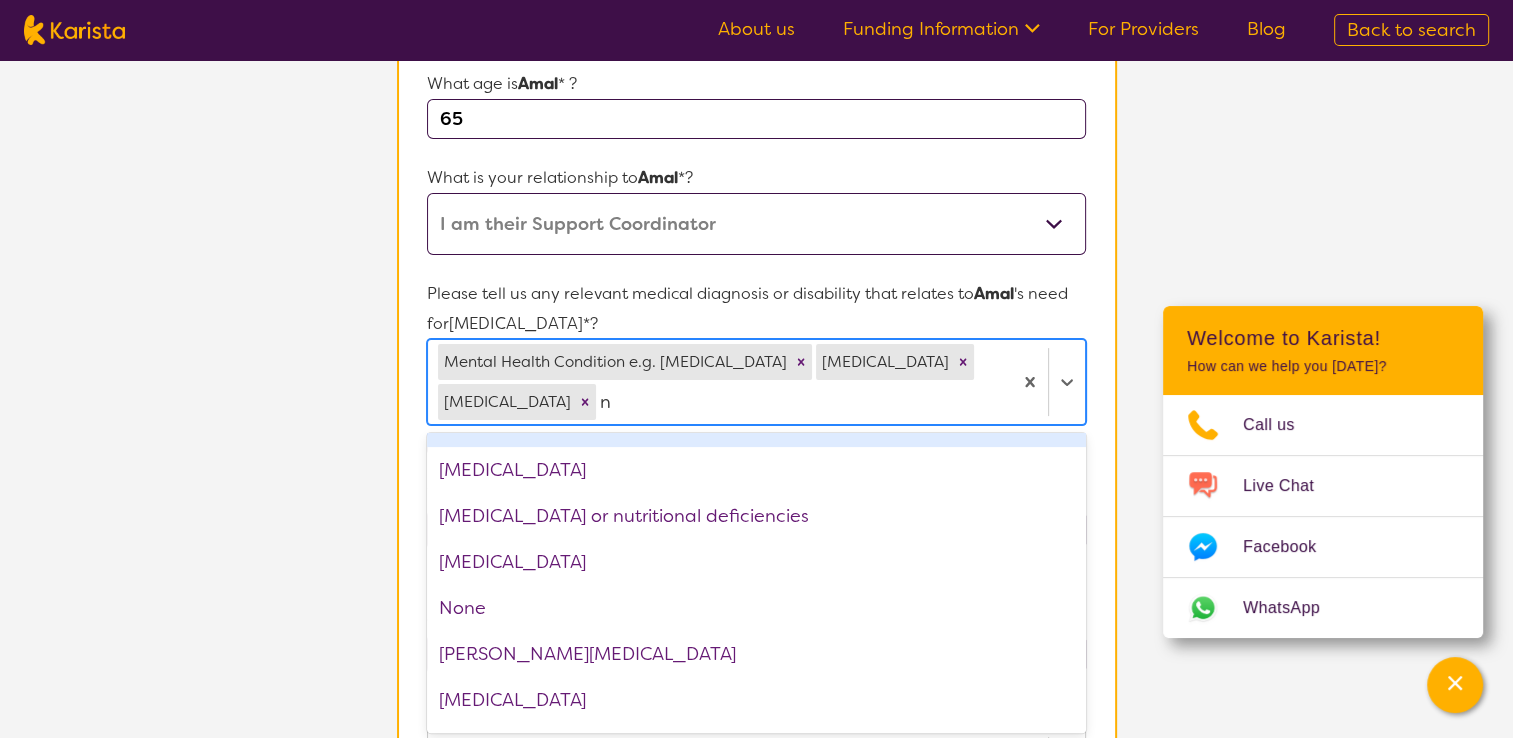 type 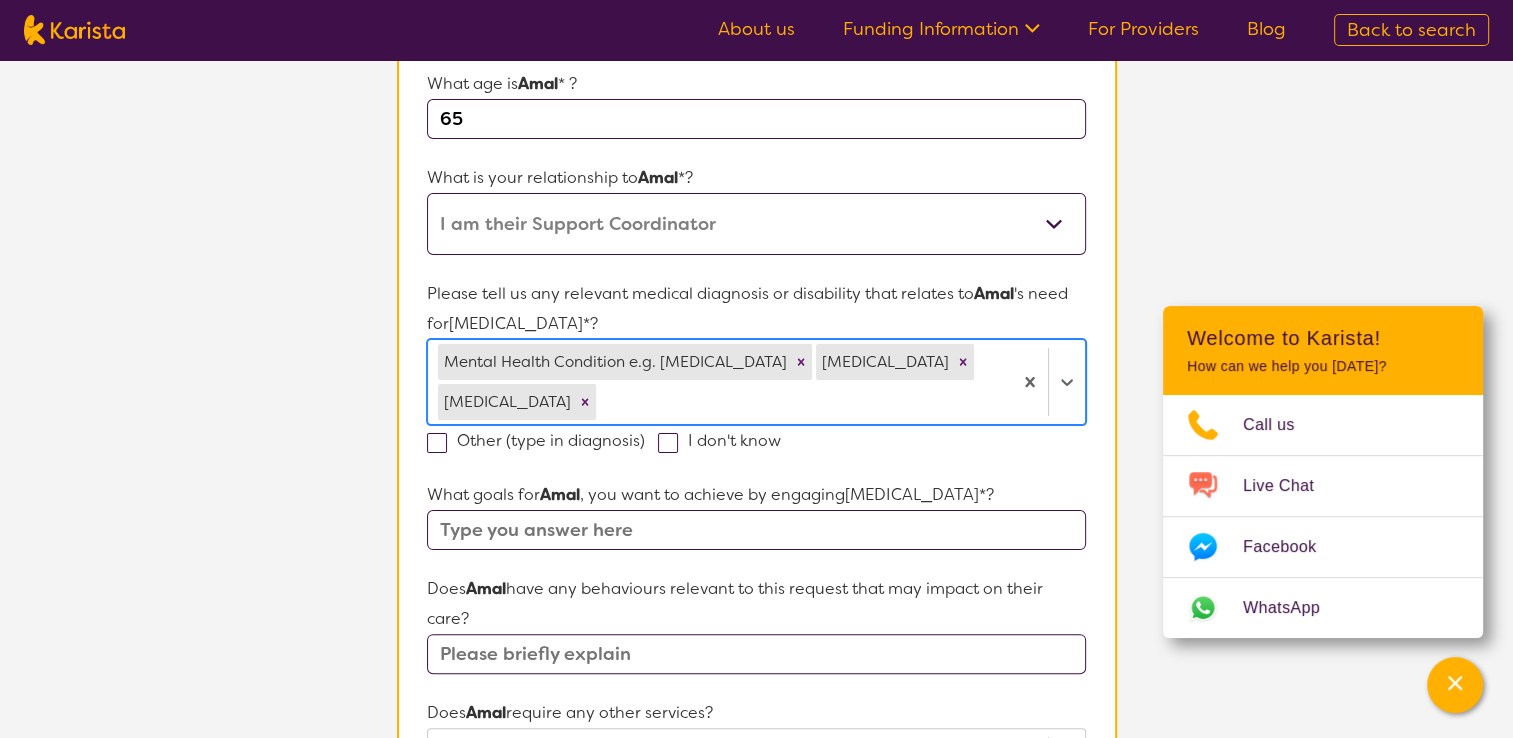 click at bounding box center (800, 402) 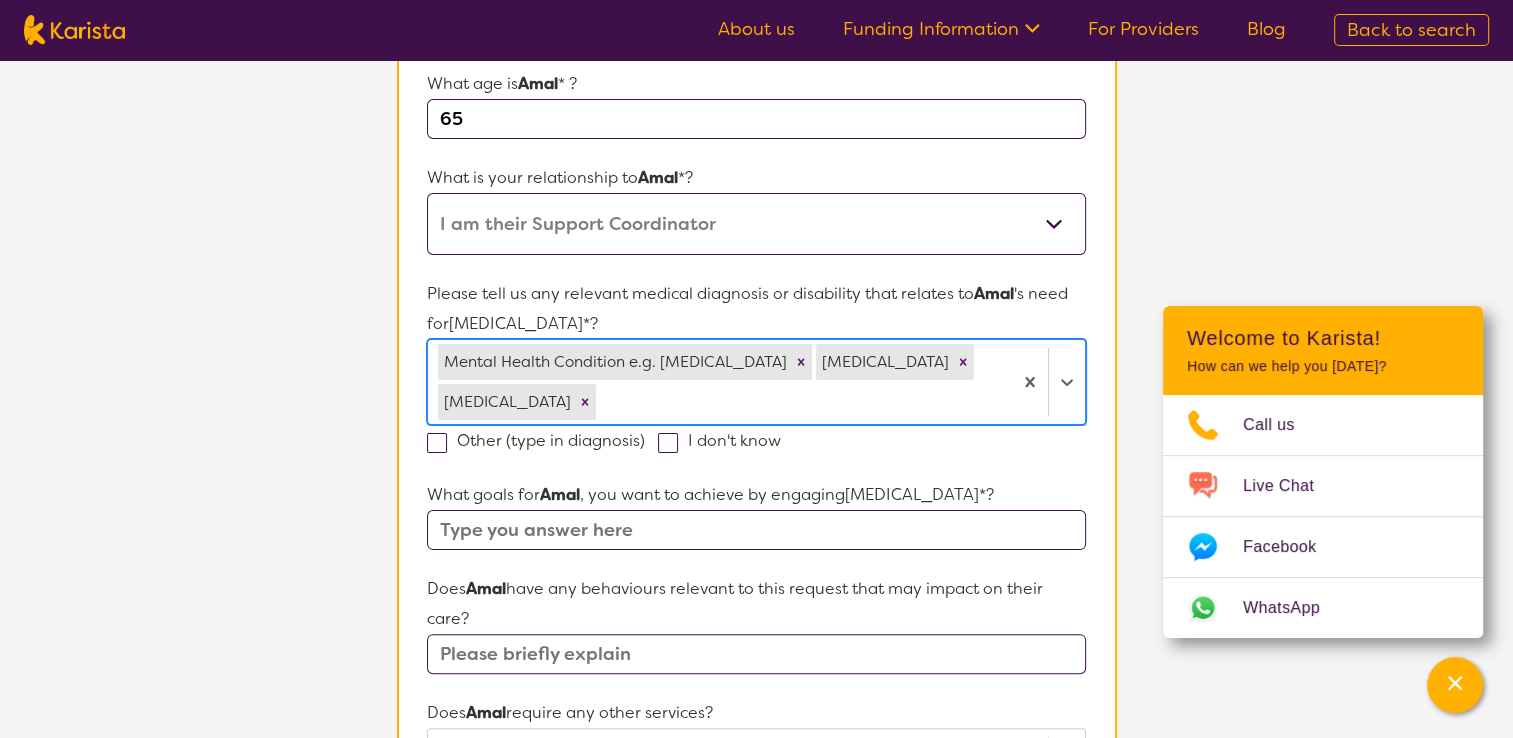 click at bounding box center [756, 530] 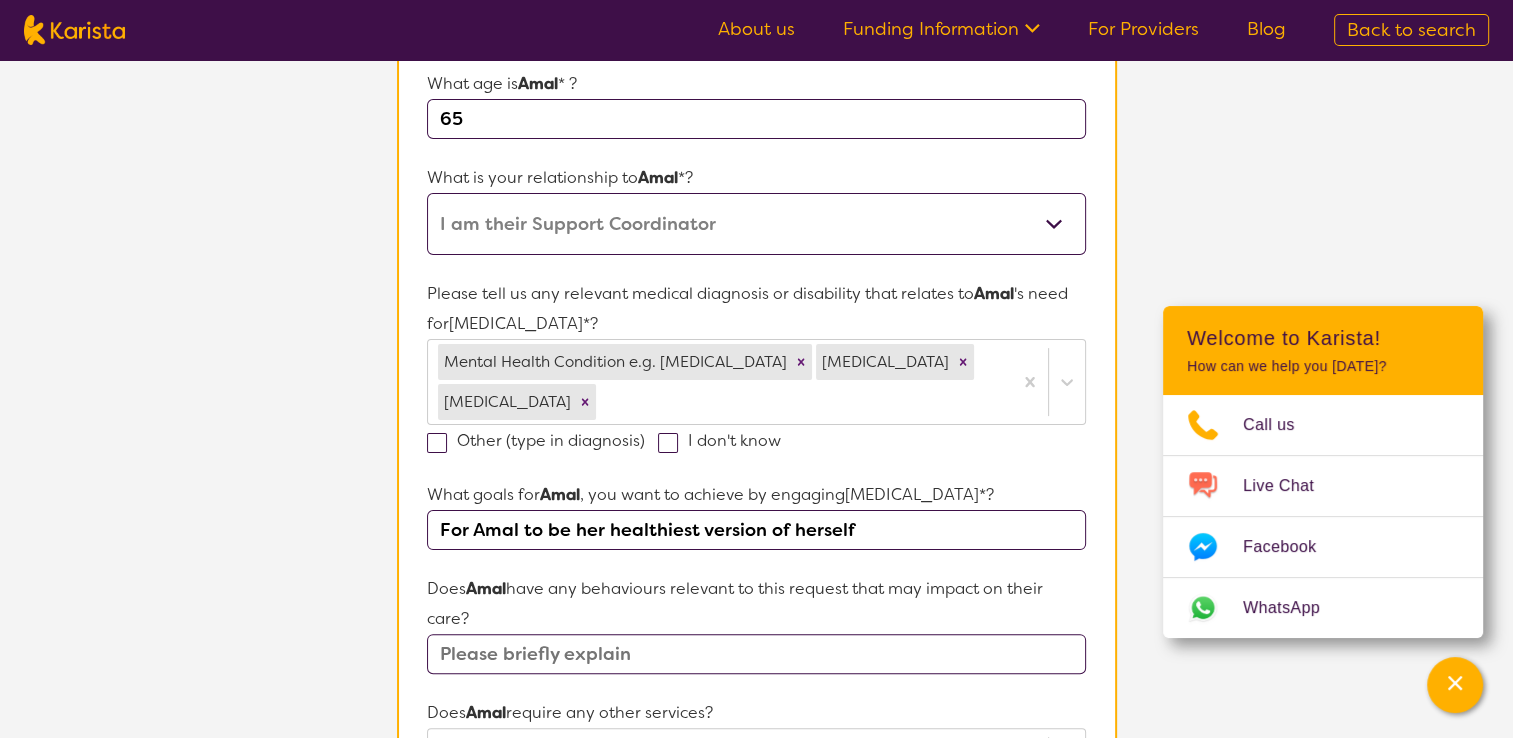 type on "For Amal to be her healthiest version of herself" 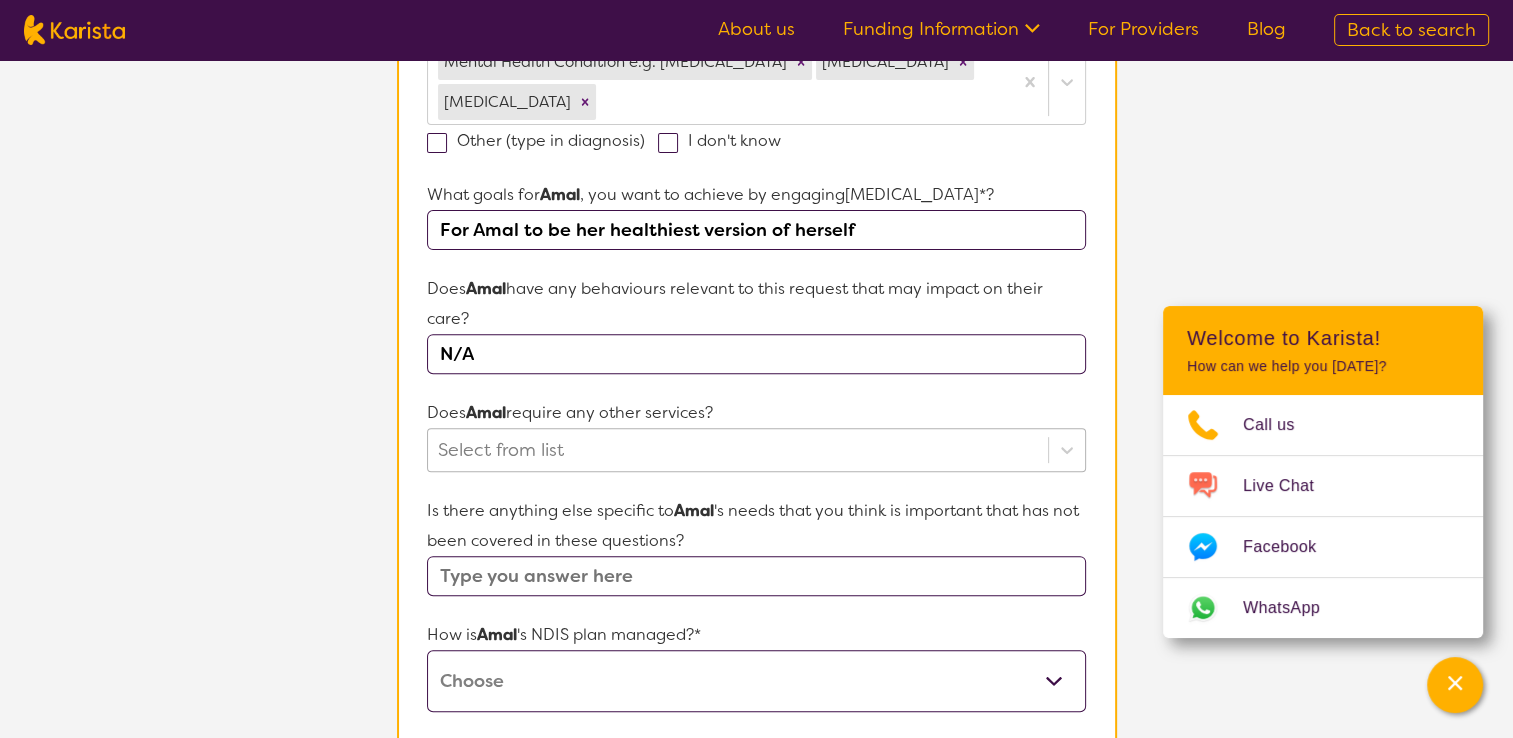 type on "N/A" 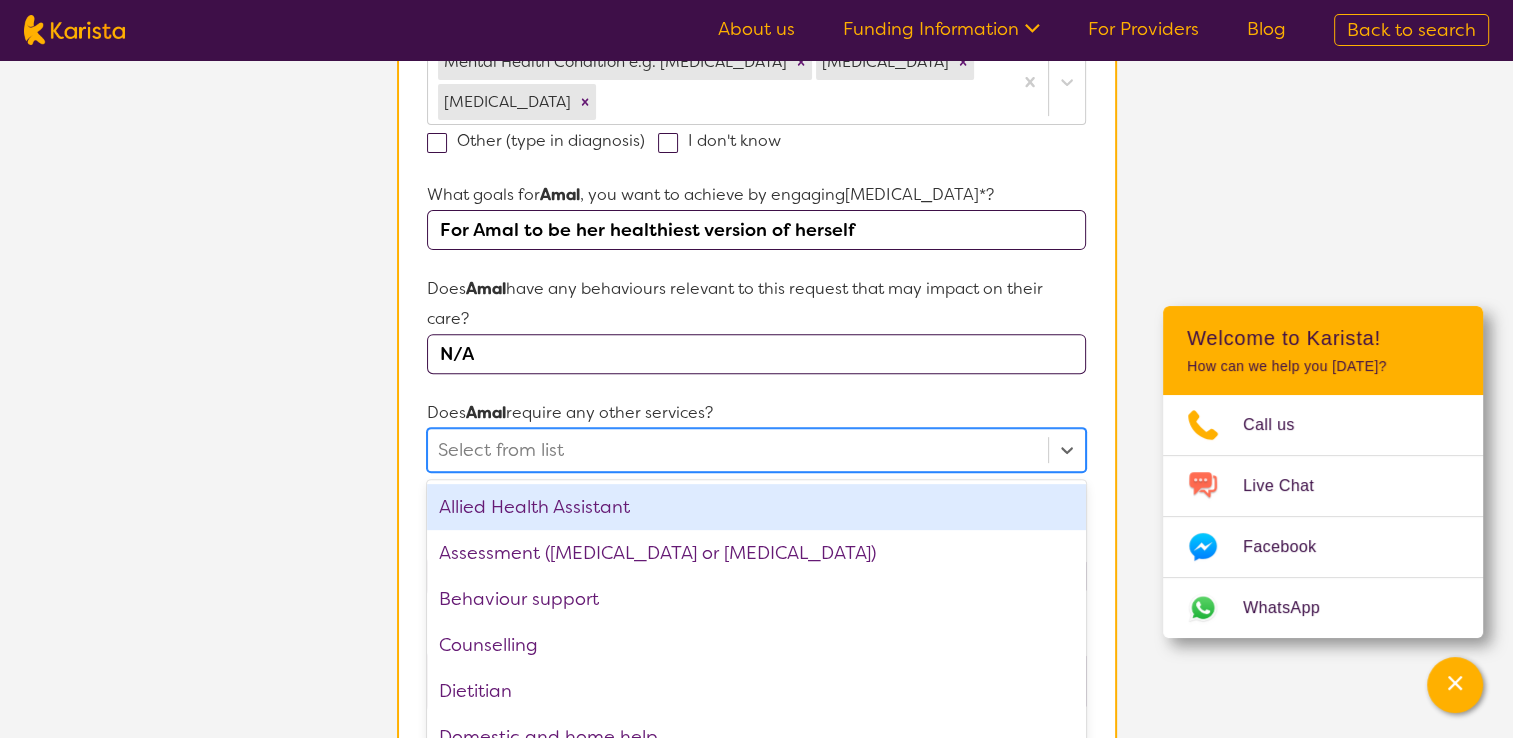 scroll, scrollTop: 696, scrollLeft: 0, axis: vertical 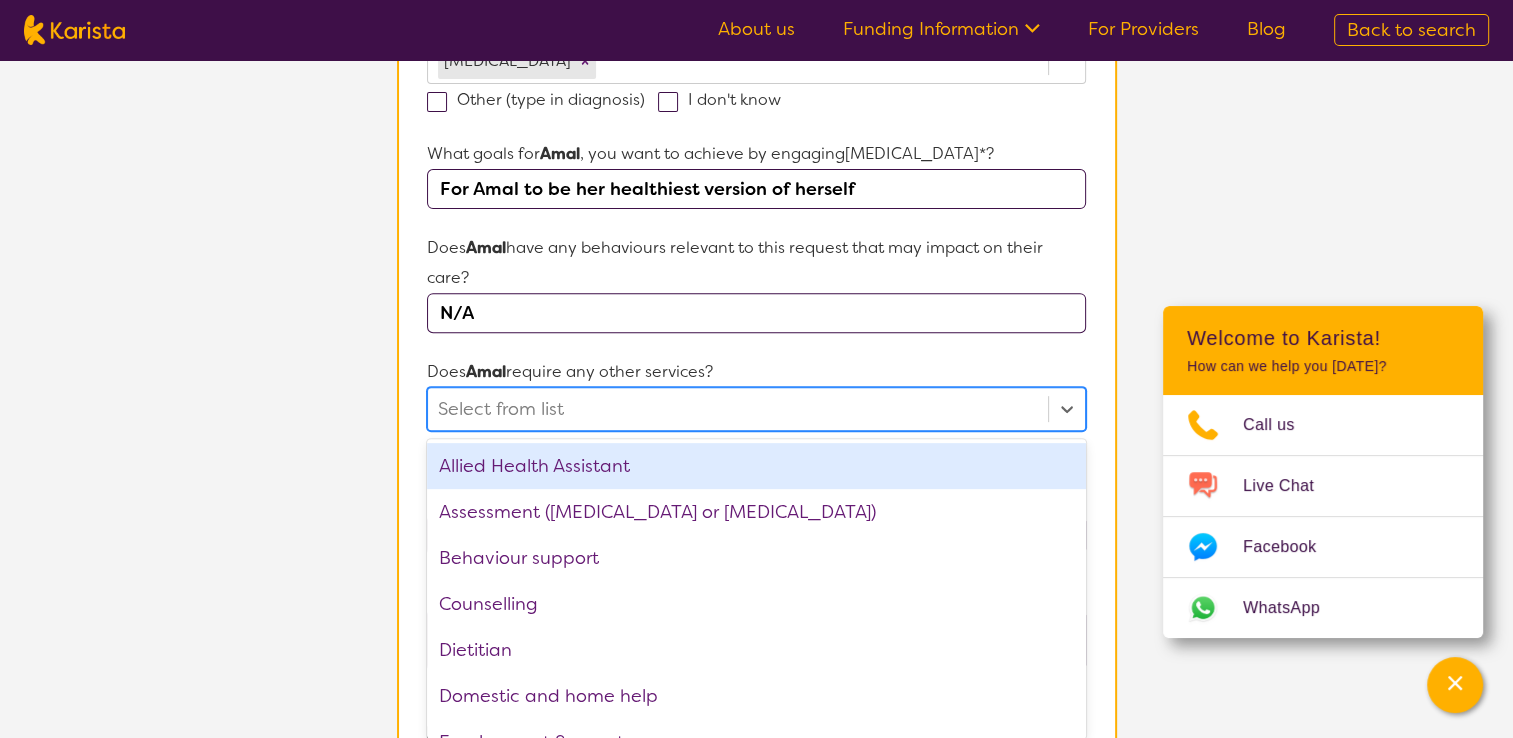 click on "option Allied Health Assistant focused, 1 of 22. 22 results available. Use Up and Down to choose options, press Enter to select the currently focused option, press Escape to exit the menu, press Tab to select the option and exit the menu. Select from list Allied Health Assistant Assessment ([MEDICAL_DATA] or [MEDICAL_DATA]) Behaviour support Counselling Dietitian Domestic and home help Employment Support Exercise physiology Home Care Package Provider Key Worker NDIS Plan management NDIS Support Coordination Nursing services Personal care Physiotherapy [MEDICAL_DATA] Psychology Psychosocial Recovery Coach Respite [MEDICAL_DATA] Supported accommodation Support worker" at bounding box center (756, 409) 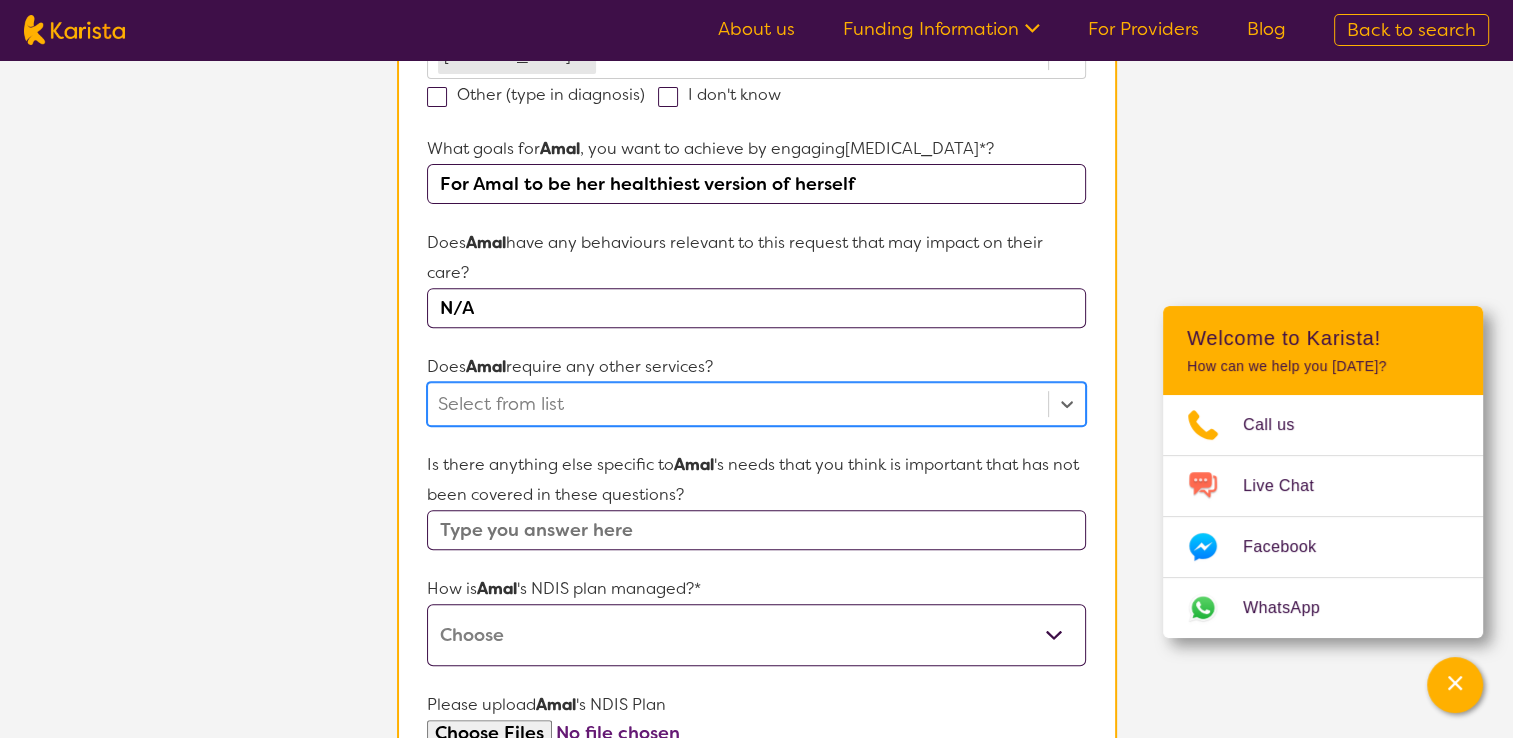 click at bounding box center (737, 404) 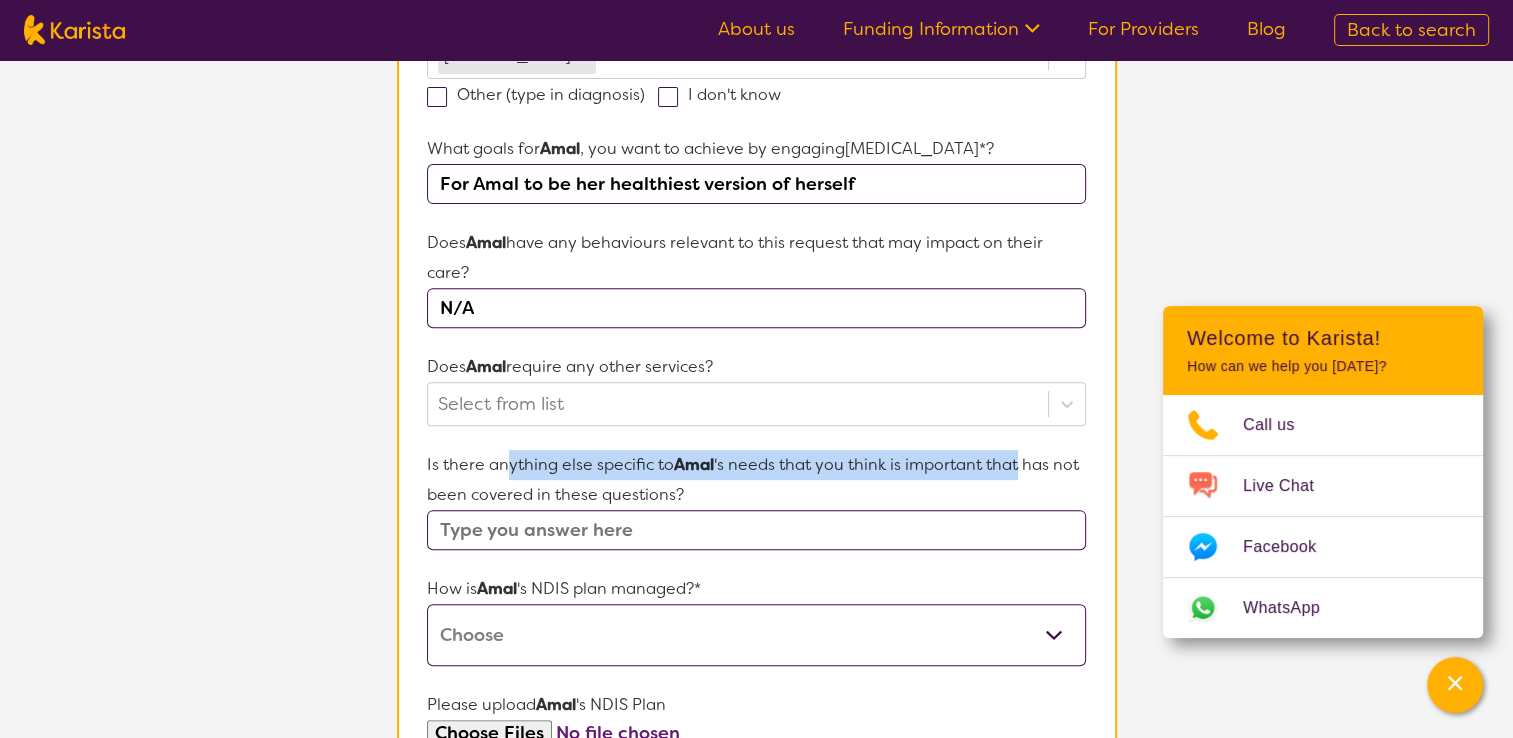 drag, startPoint x: 528, startPoint y: 458, endPoint x: 1022, endPoint y: 464, distance: 494.03644 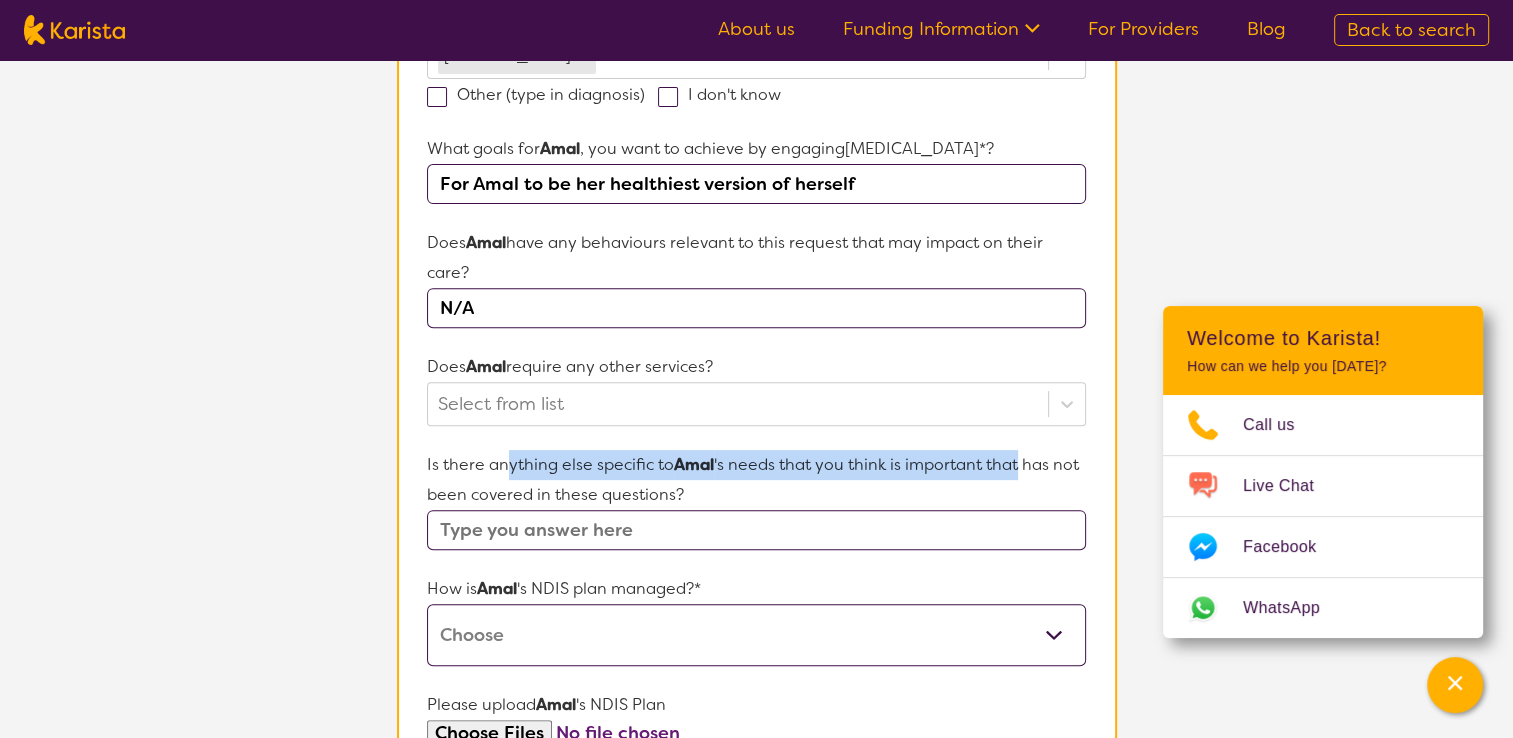 click on "Is there anything else specific to  [PERSON_NAME] 's needs that you think is important that has not been covered in these questions?" at bounding box center [756, 480] 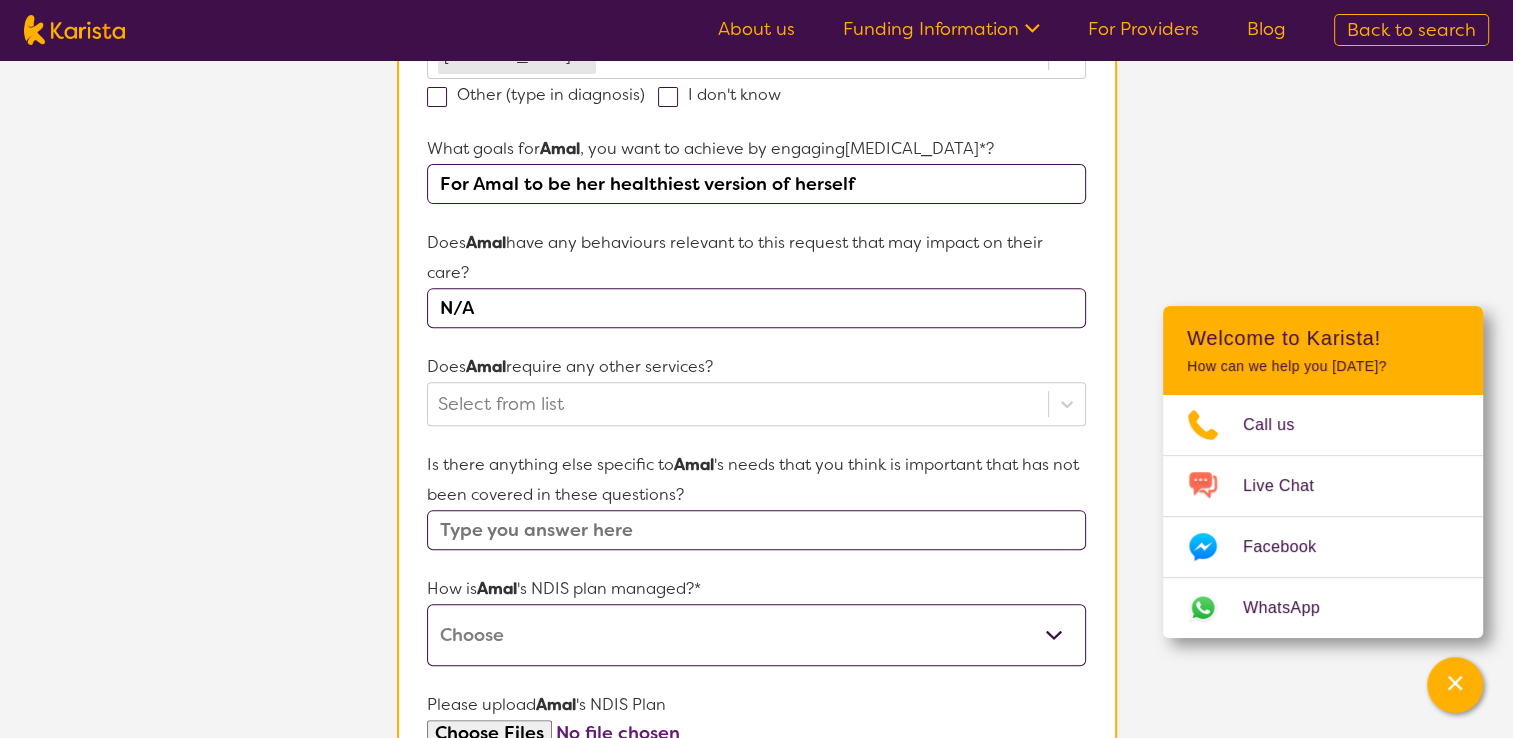 click at bounding box center [756, 530] 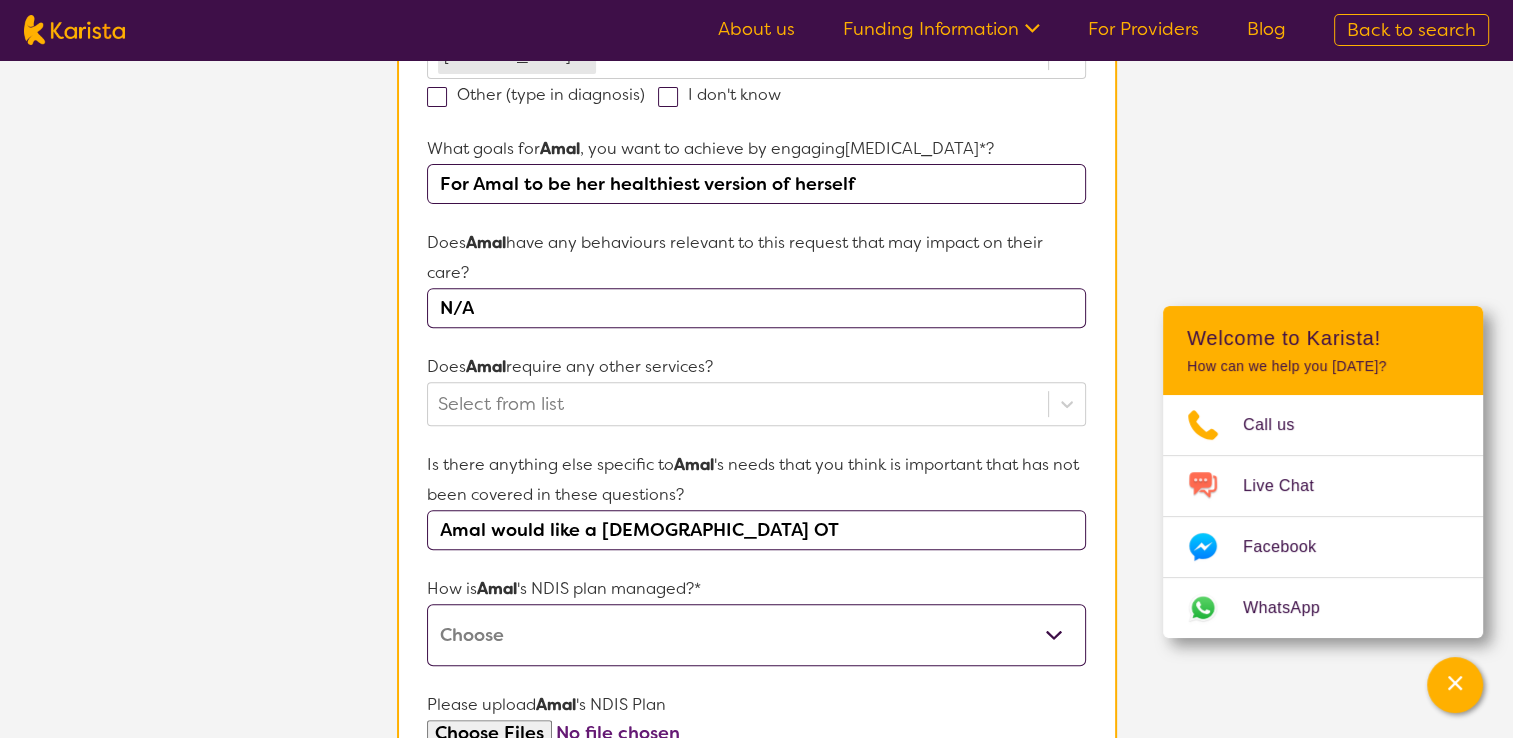 type on "Amal would like a [DEMOGRAPHIC_DATA] OT" 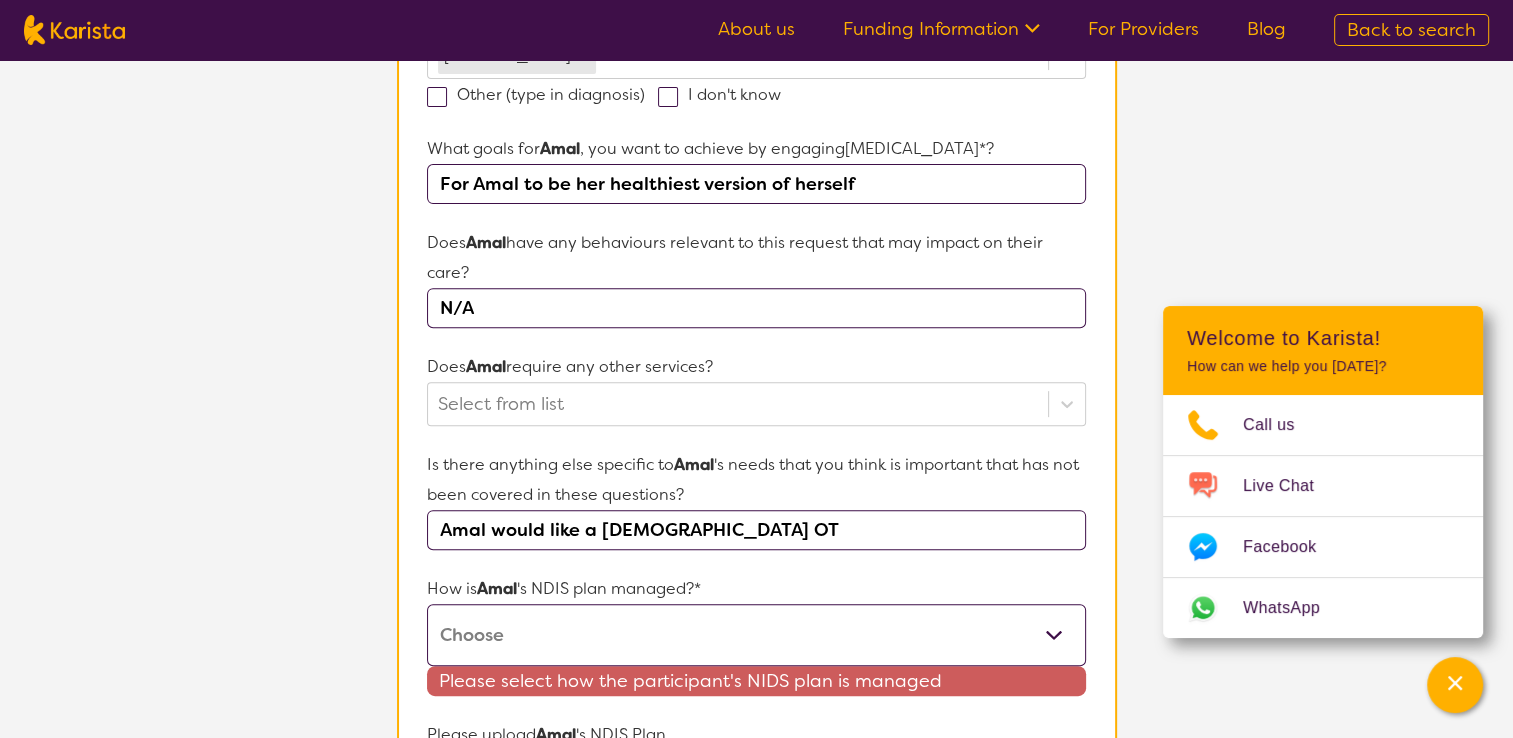 click on "Name of participant First Name* [PERSON_NAME] Last Name [PERSON_NAME] What age is  Amal * ? 65 What is your relationship to  [PERSON_NAME] *? This request is for myself I am their parent I am their child I am their spouse/partner I am their carer I am their Support Coordinator I am their Local Area Coordinator I am their Child Safety Officer I am their Aged Care Case Worker Other Please tell us any relevant medical diagnosis or disability that relates to  Amal 's need for  [MEDICAL_DATA] *? Mental Health Condition e.g. [MEDICAL_DATA] [MEDICAL_DATA] [MEDICAL_DATA] Other (type in diagnosis) I don't know What goals for  Amal , you want to achieve by engaging  [MEDICAL_DATA] *? For [PERSON_NAME] to be her healthiest version of herself Does  [PERSON_NAME]  have any behaviours relevant to this request that may impact on their care? N/A Does  Amal  require any other services? Select from list Is there anything else specific to  [PERSON_NAME] 's needs that you think is important that has not been covered in these questions? How is  [PERSON_NAME] [PERSON_NAME]" at bounding box center [756, 324] 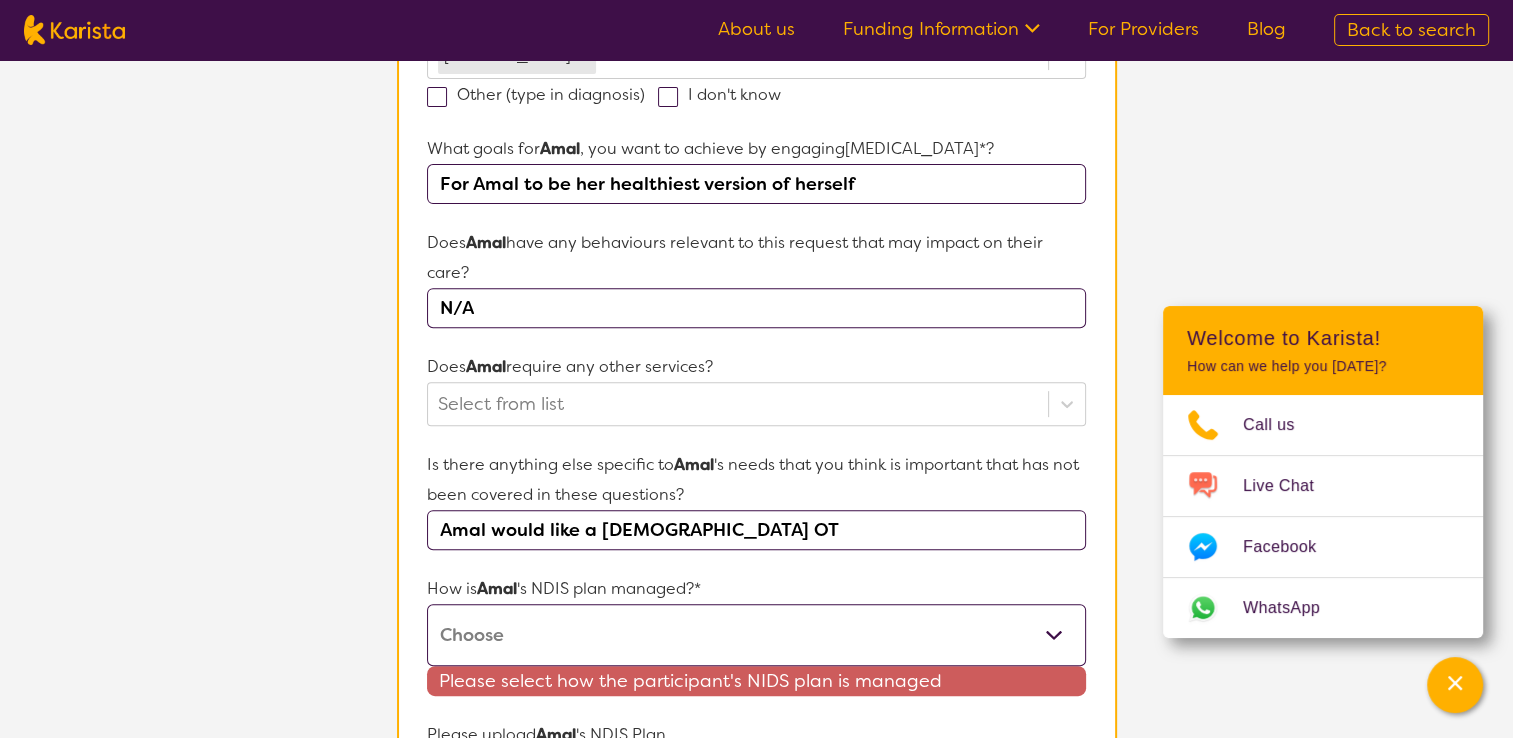 click on "Self-managed NDIS plan Managed by a registered plan management provider (not the NDIA) Agency-managed (by the NDIA) I'm not sure" at bounding box center (756, 635) 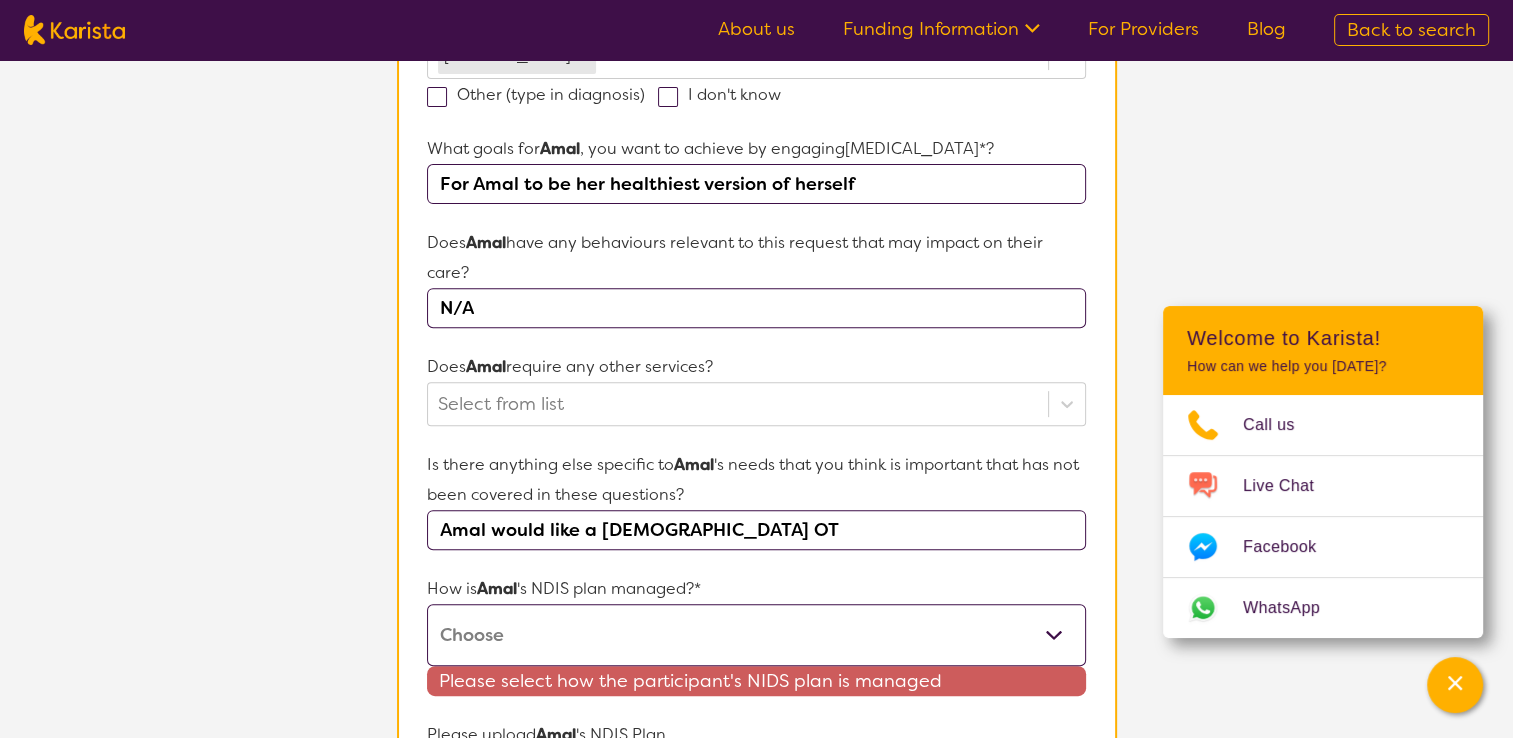 click on "L About You 2 Participant Details 3 Confirmation Participant Details & Service Preferences Name of participant First Name* [PERSON_NAME] Last Name [PERSON_NAME] What age is  Amal * ? 65 What is your relationship to  [PERSON_NAME] *? This request is for myself I am their parent I am their child I am their spouse/partner I am their carer I am their Support Coordinator I am their Local Area Coordinator I am their Child Safety Officer I am their Aged Care Case Worker Other Please tell us any relevant medical diagnosis or disability that relates to  Amal 's need for  [MEDICAL_DATA] *? Mental Health Condition e.g. [MEDICAL_DATA] [MEDICAL_DATA] [MEDICAL_DATA] Other (type in diagnosis) I don't know What goals for  Amal , you want to achieve by engaging  [MEDICAL_DATA] *? For [PERSON_NAME] to be her healthiest version of herself Does  [PERSON_NAME]  have any behaviours relevant to this request that may impact on their care? N/A Does  Amal  require any other services? Select from list Is there anything else specific to  Amal How is" at bounding box center [756, 266] 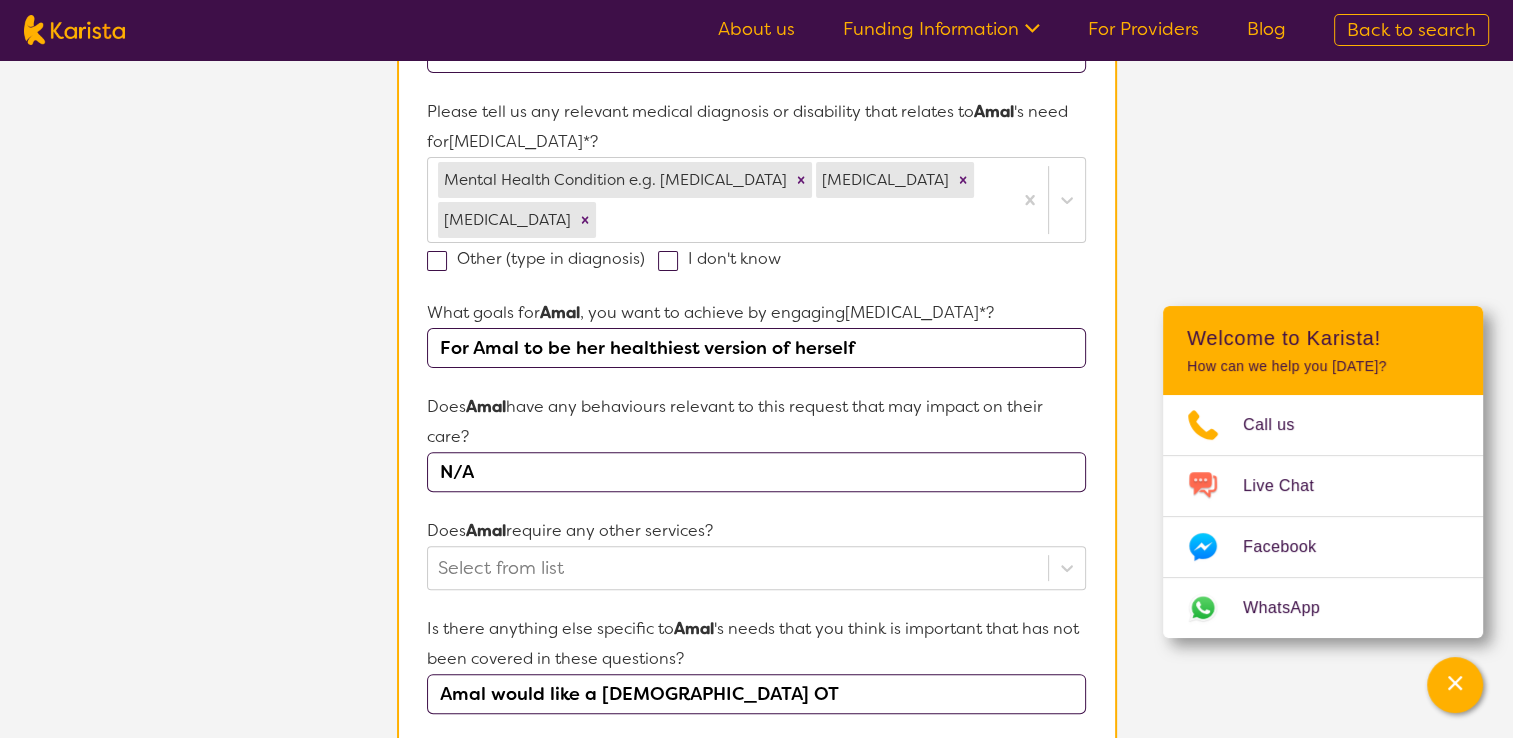 scroll, scrollTop: 531, scrollLeft: 0, axis: vertical 